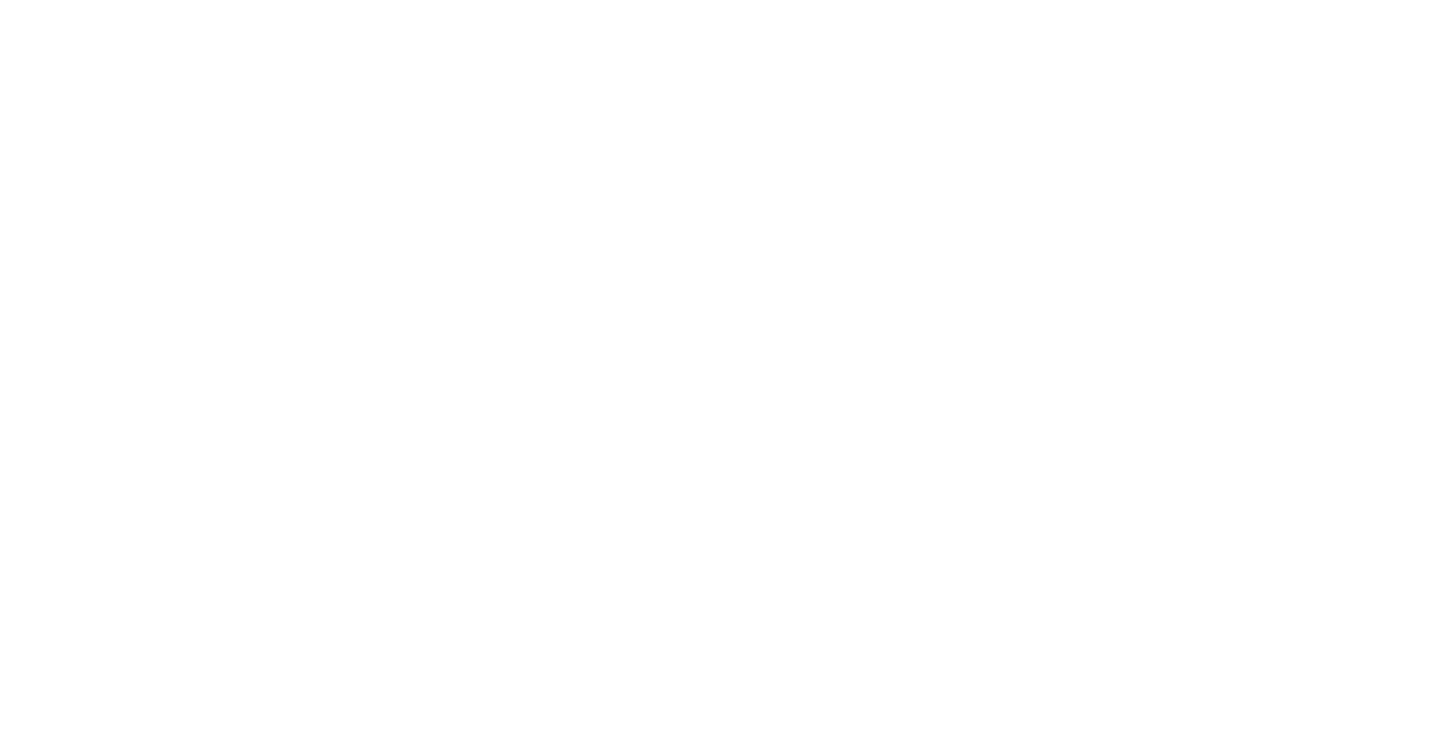 scroll, scrollTop: 0, scrollLeft: 0, axis: both 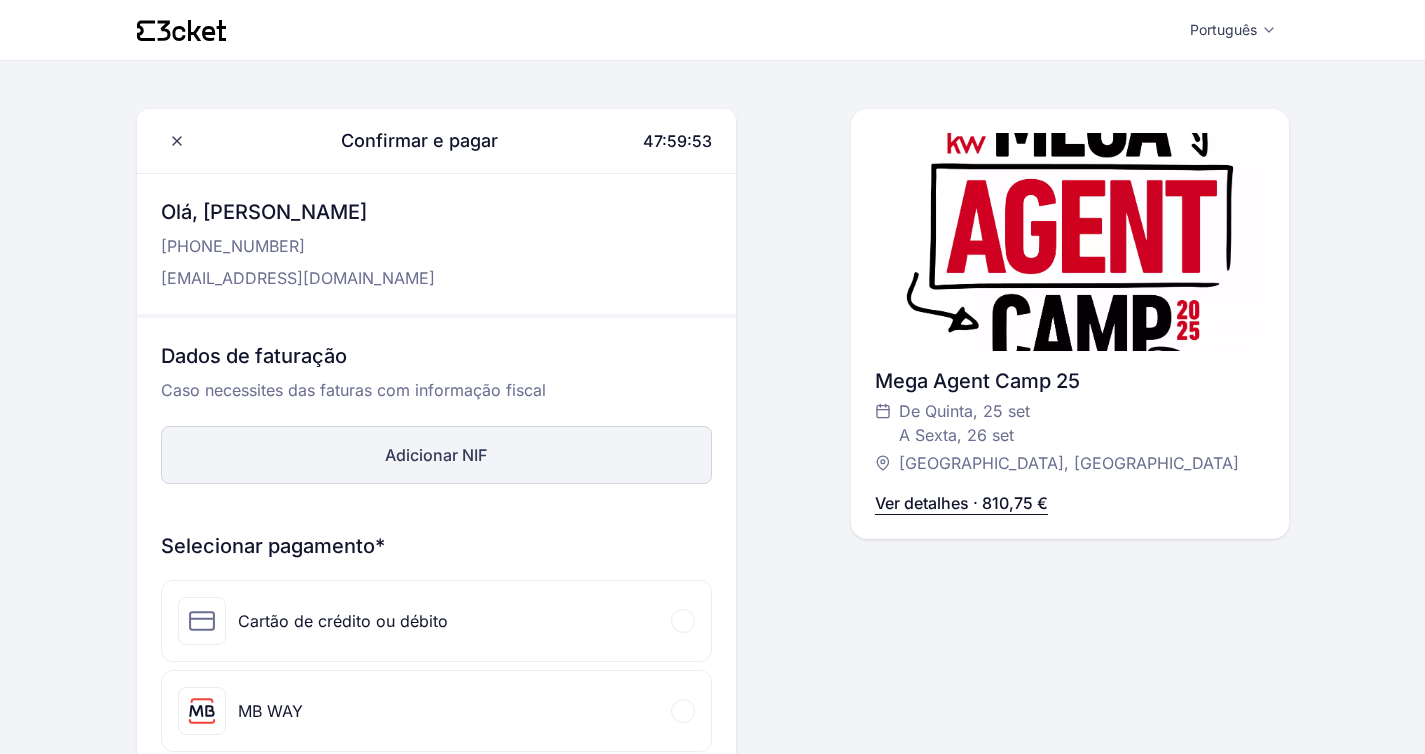 click on "Adicionar NIF" at bounding box center [436, 455] 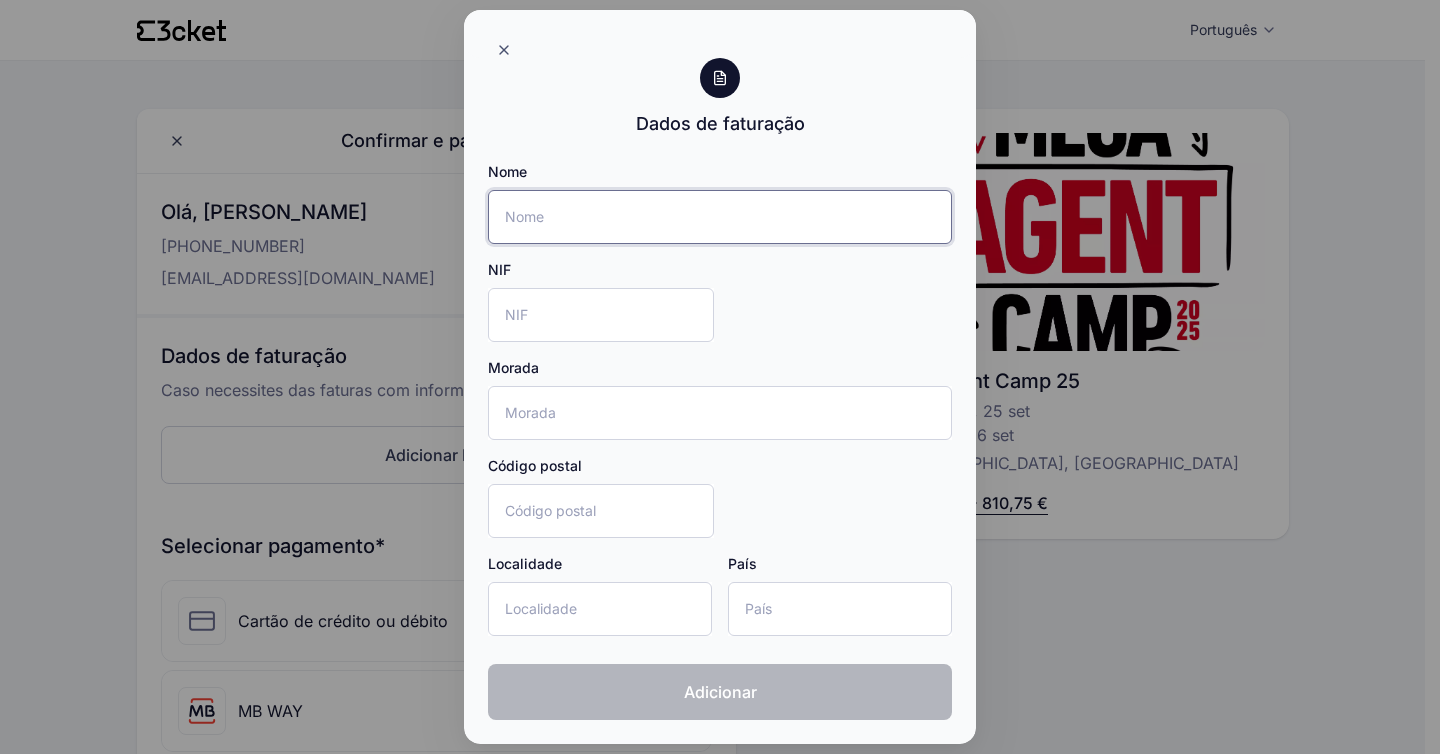 click on "Nome" at bounding box center [720, 217] 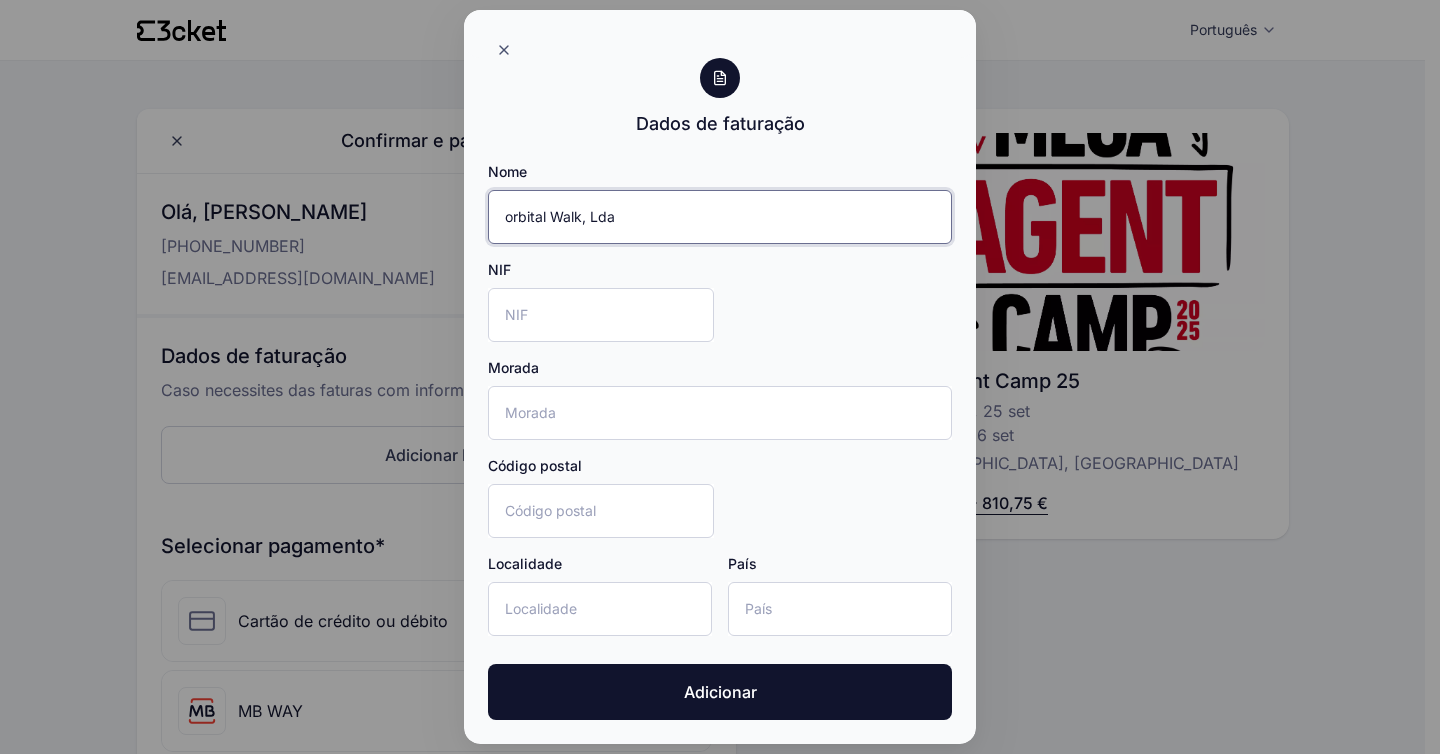 type on "orbital Walk, Lda" 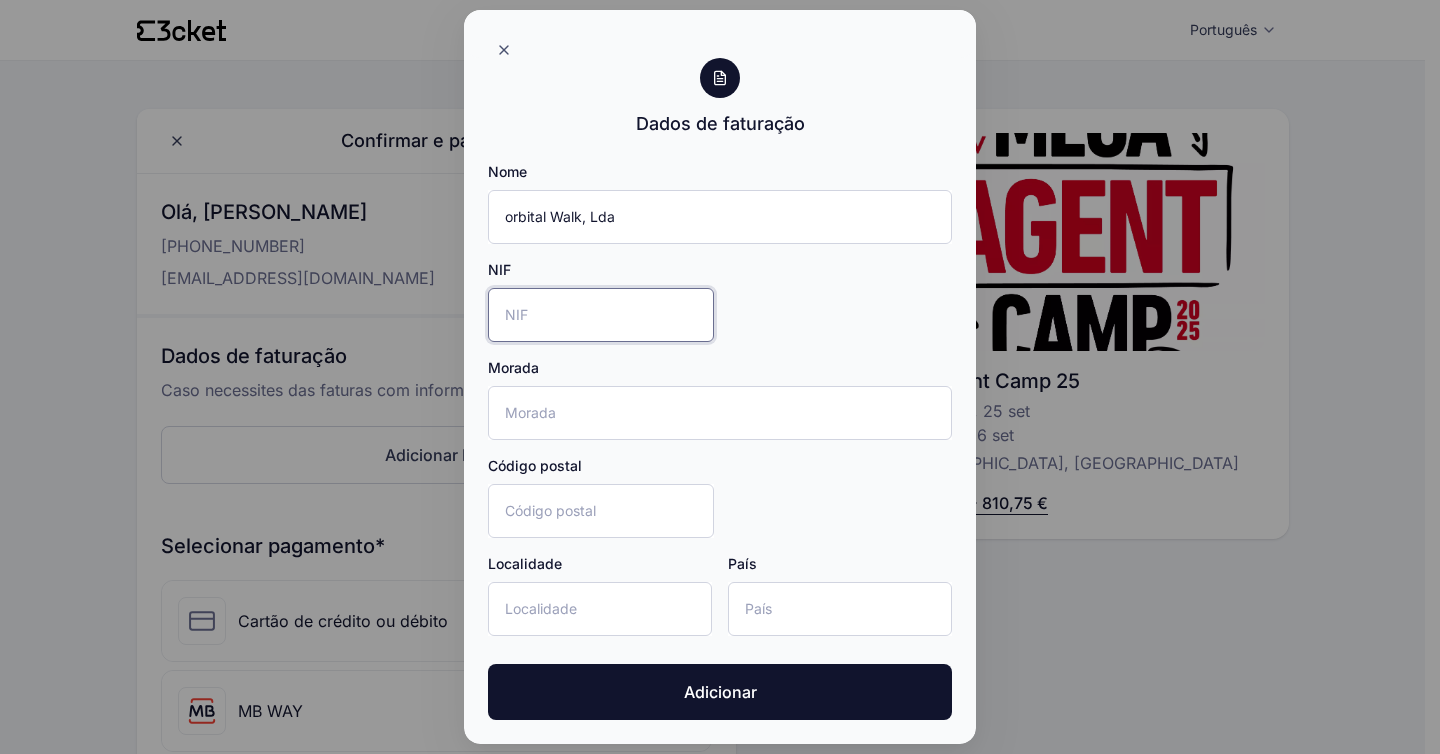 click on "NIF" at bounding box center (601, 315) 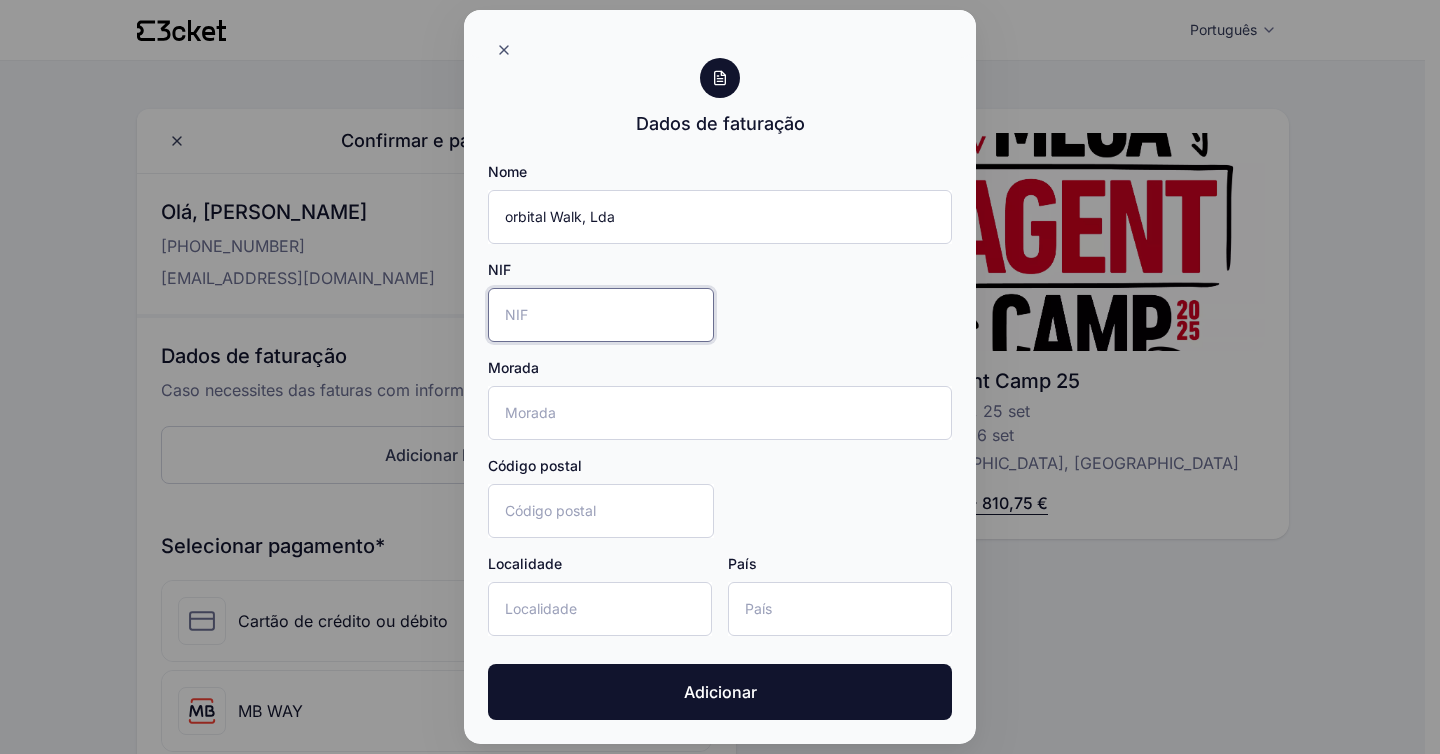 type on "PT514185511" 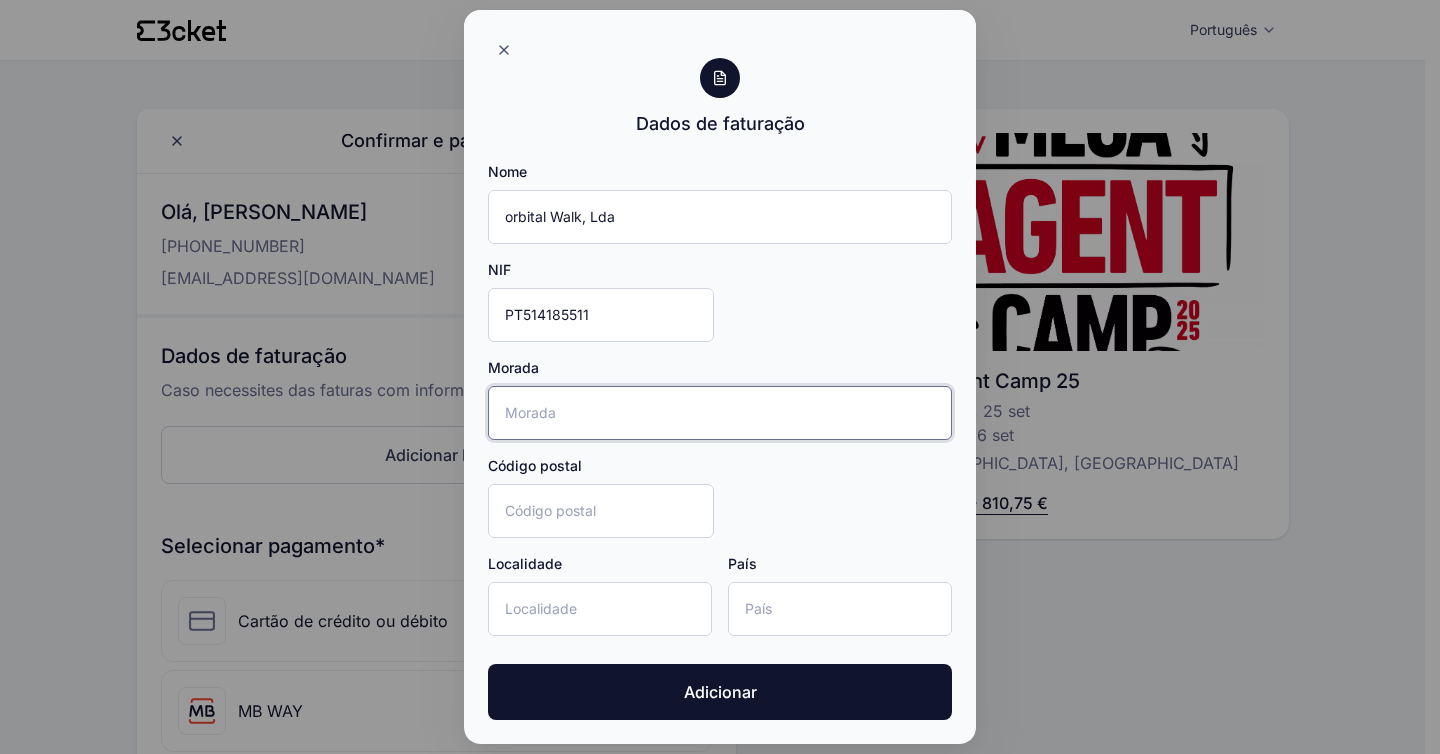 click on "Morada" at bounding box center [720, 413] 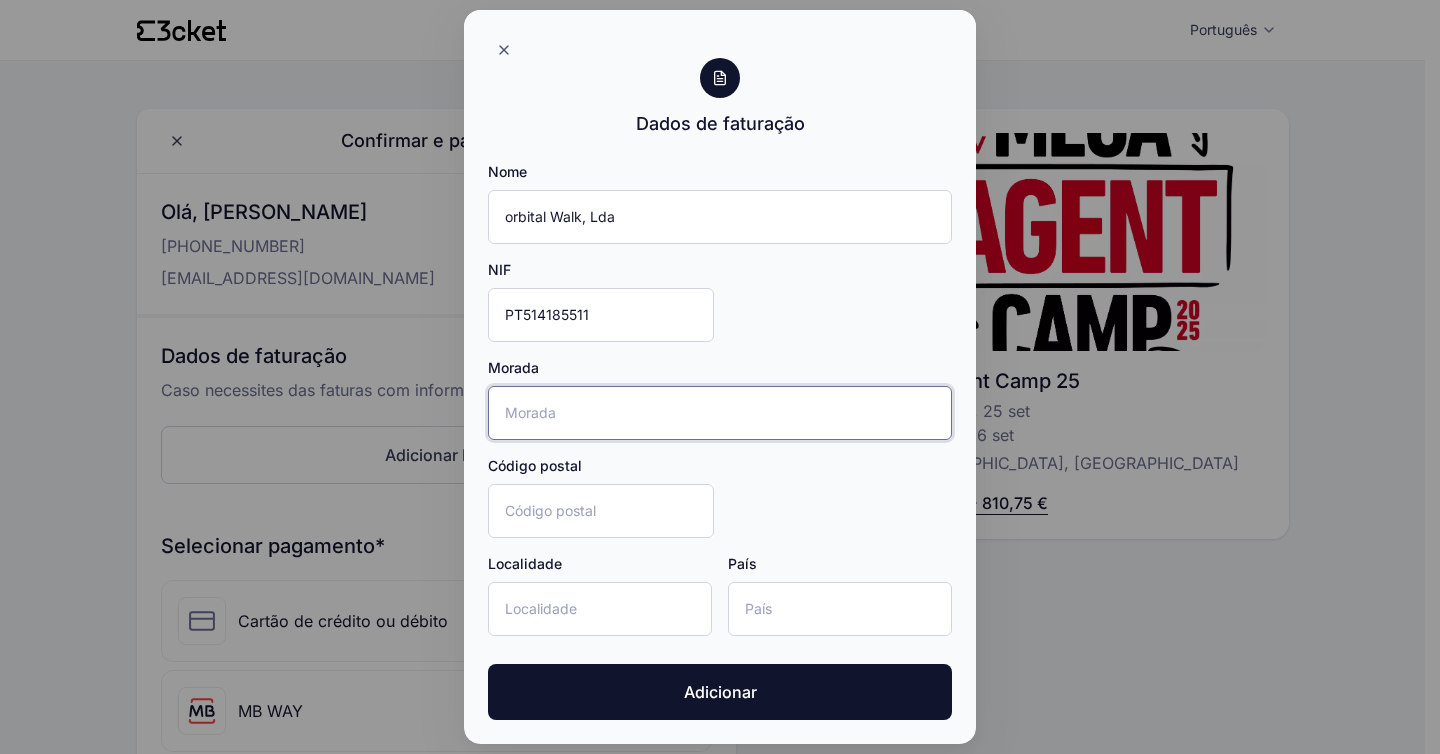 type on "Rua Gregório Lopes lote 1523 - 7ºB" 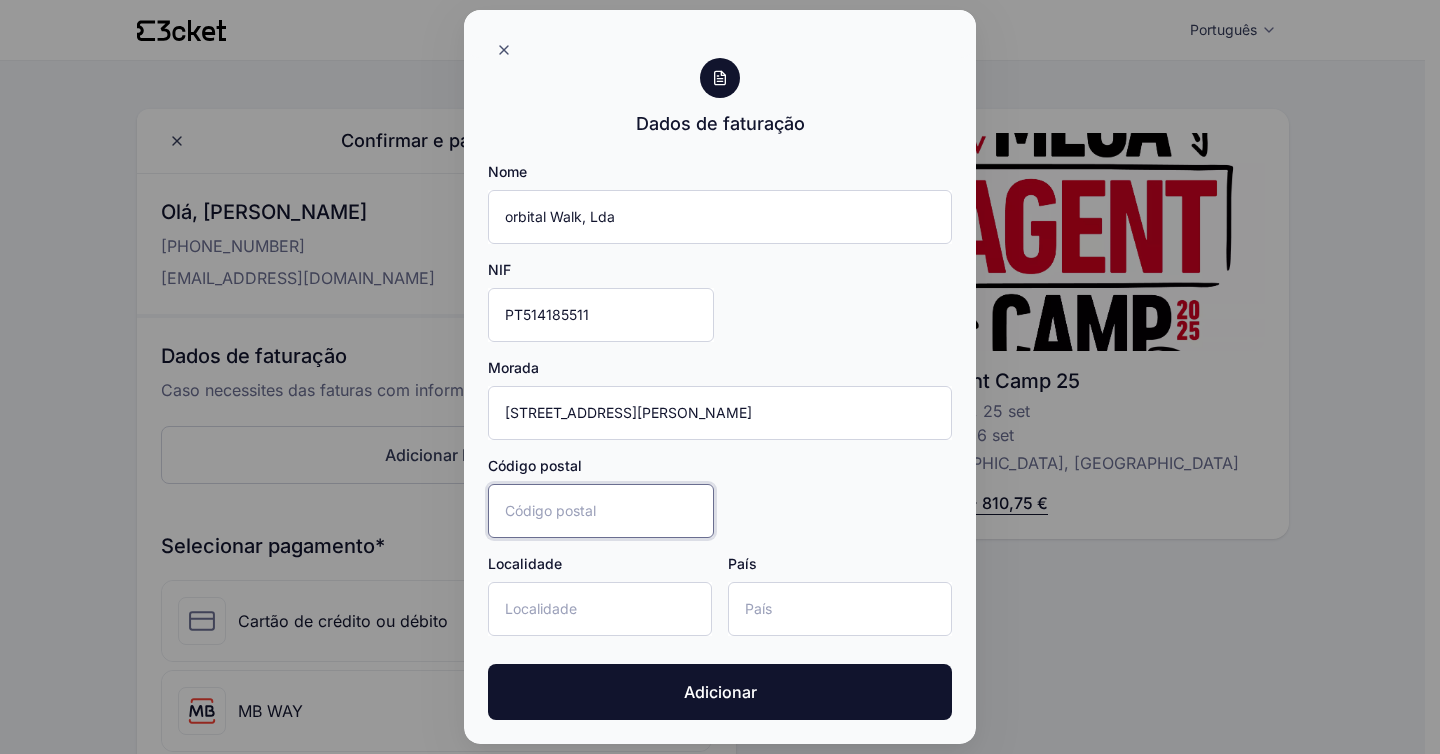 type on "1400-195" 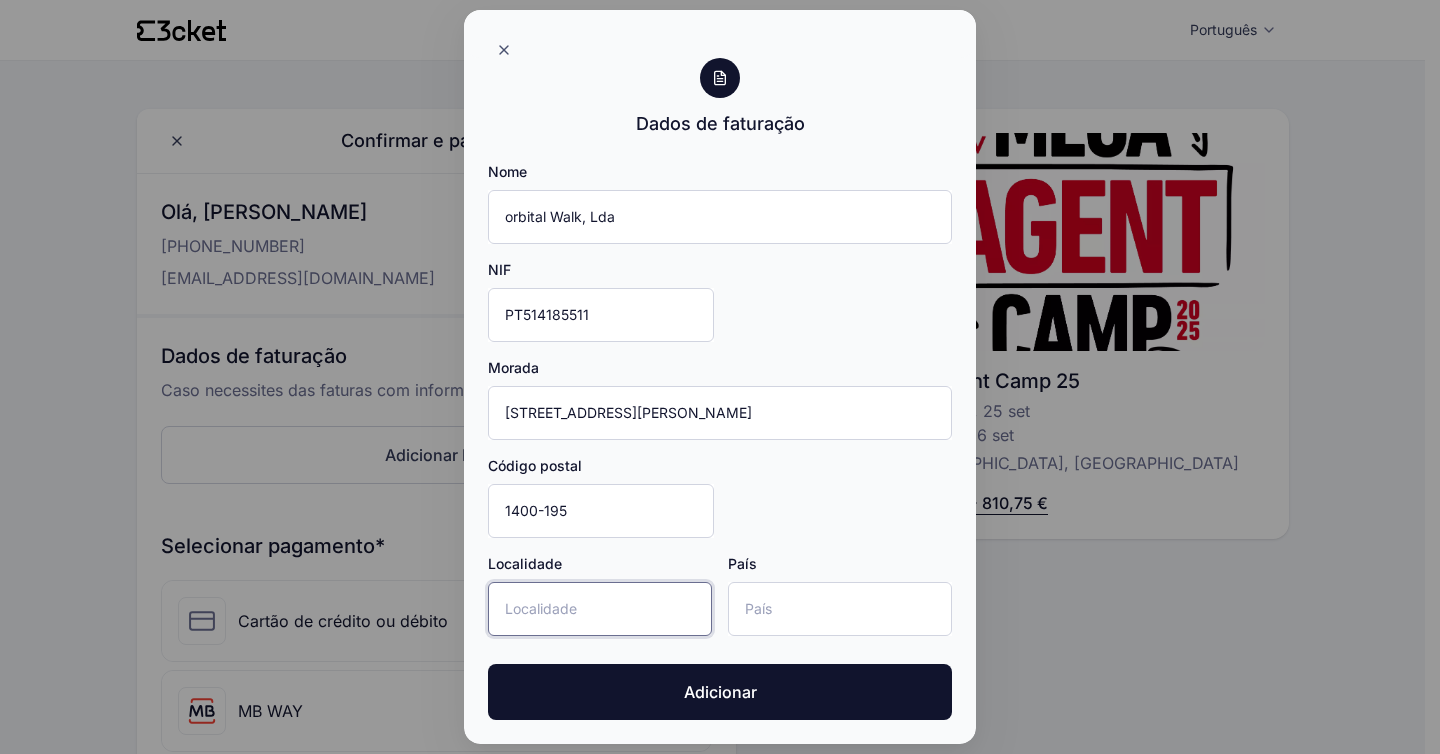type on "Lisboa" 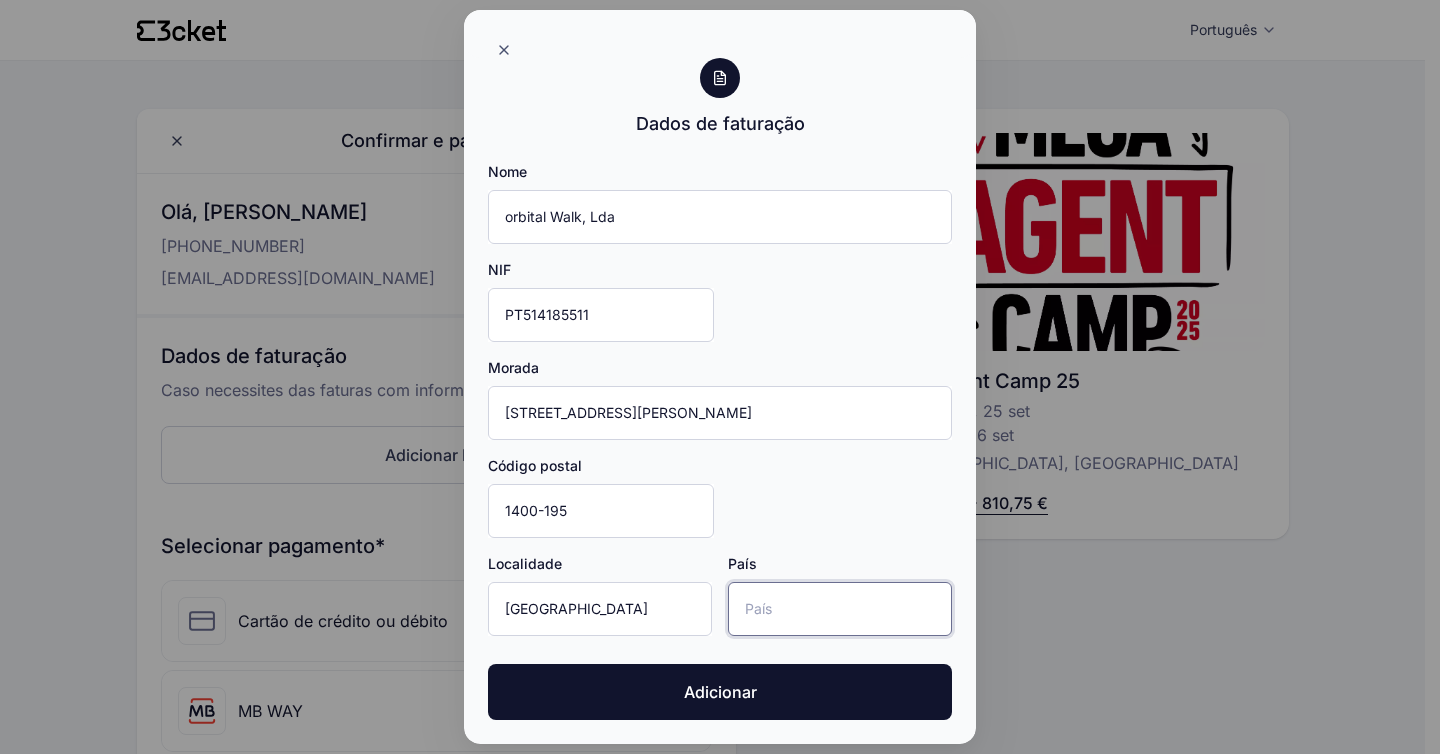 type on "Portugal" 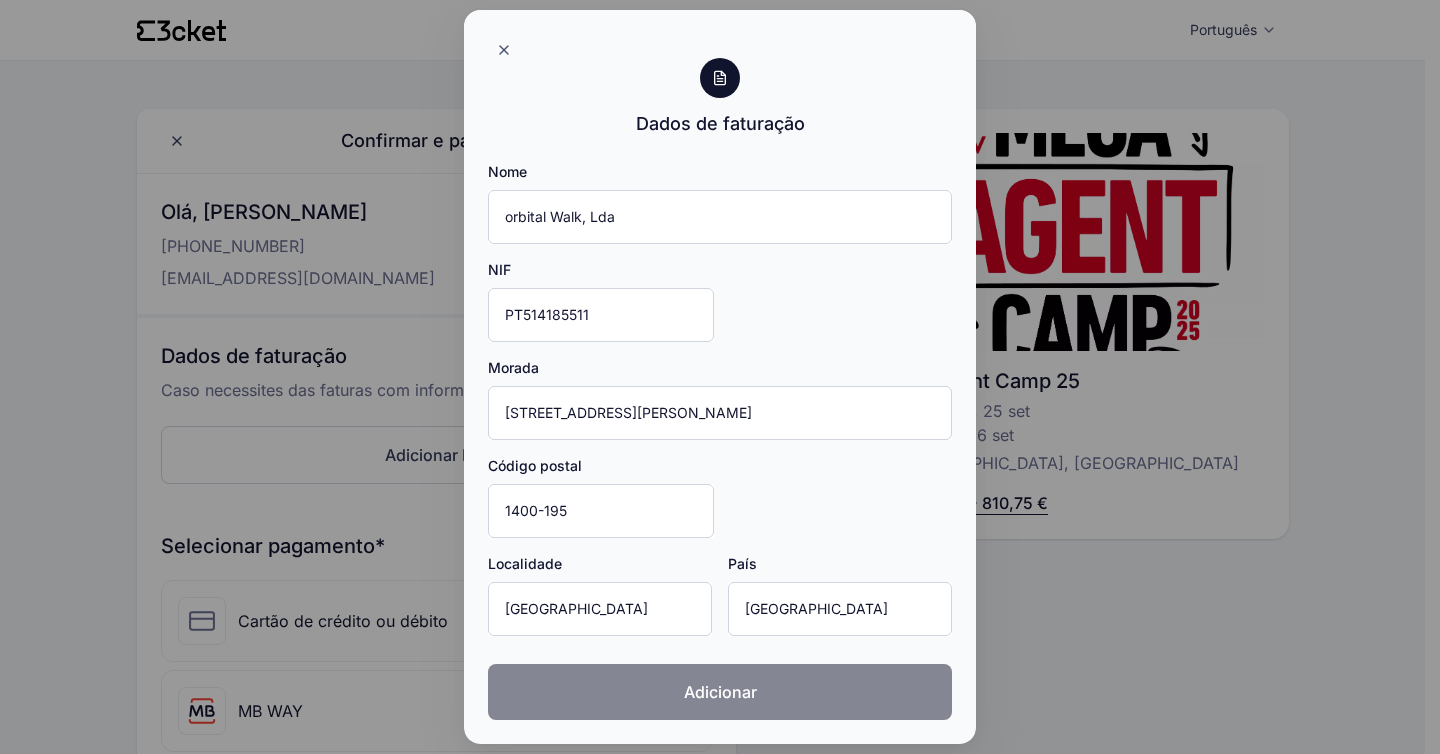 click on "Adicionar" at bounding box center [720, 692] 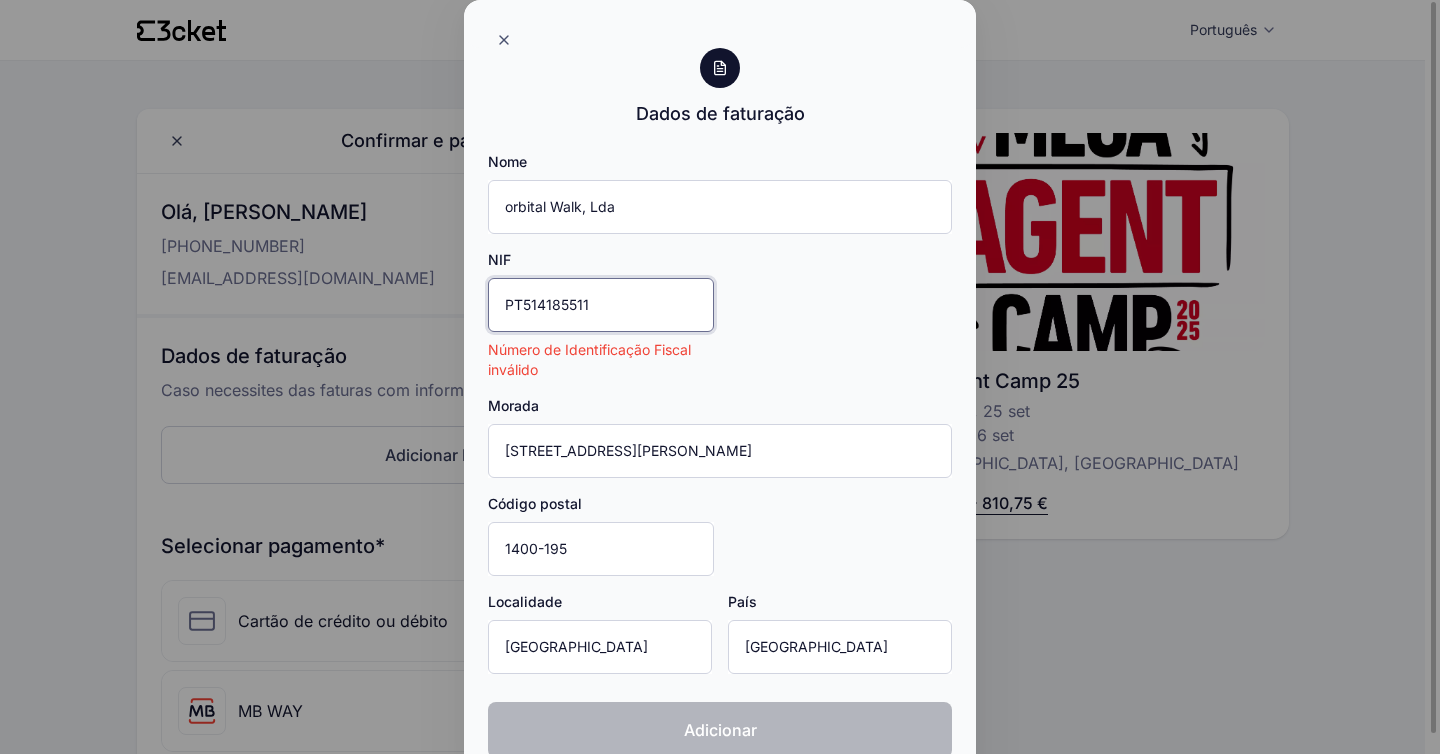 click on "PT514185511" at bounding box center [601, 305] 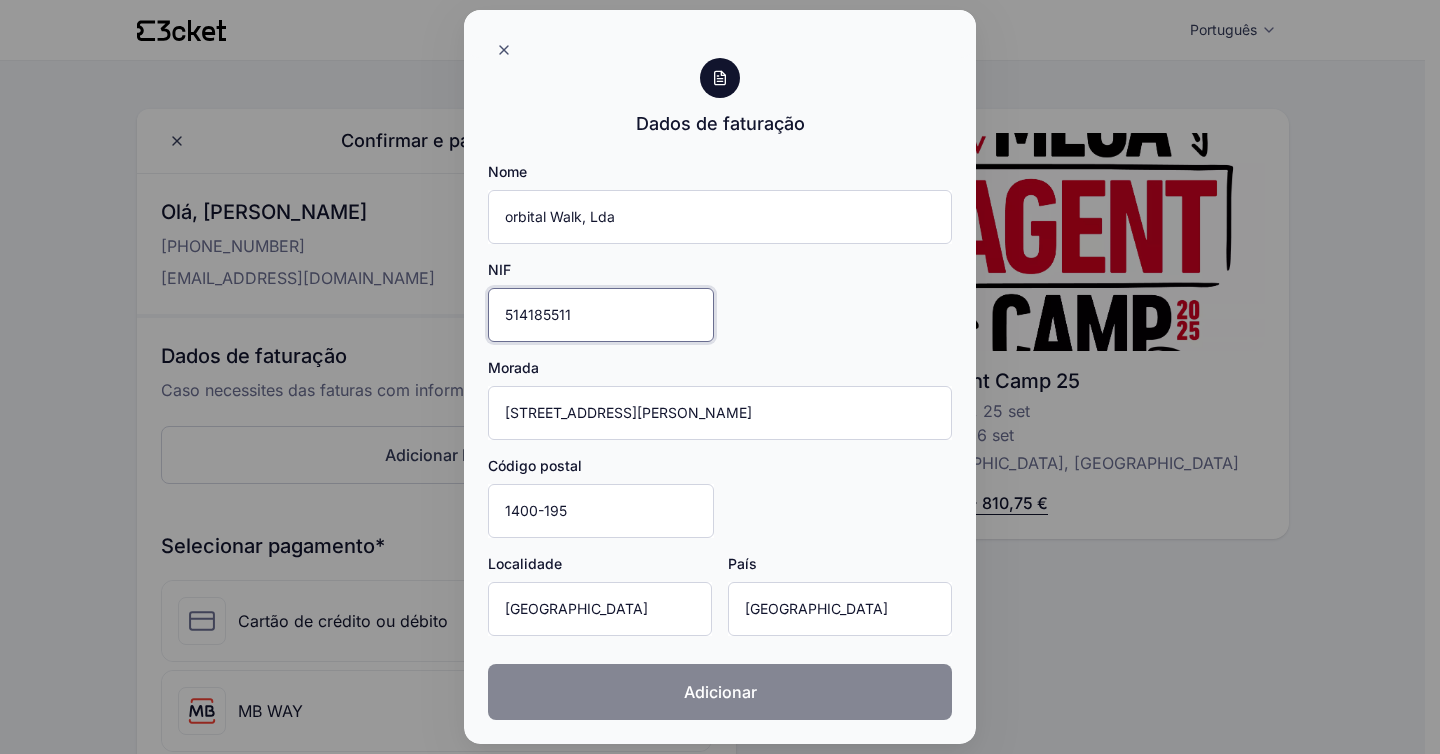 type on "514185511" 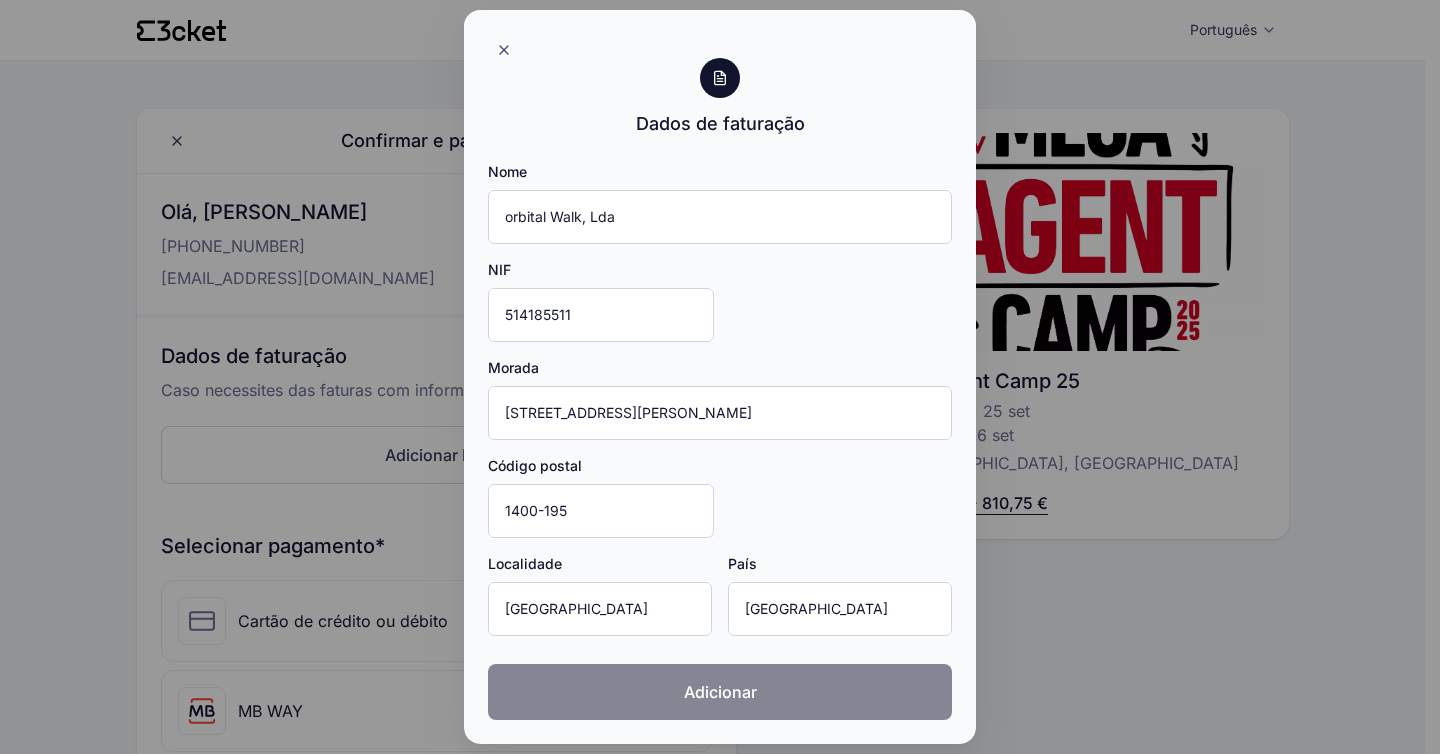 click on "Adicionar" 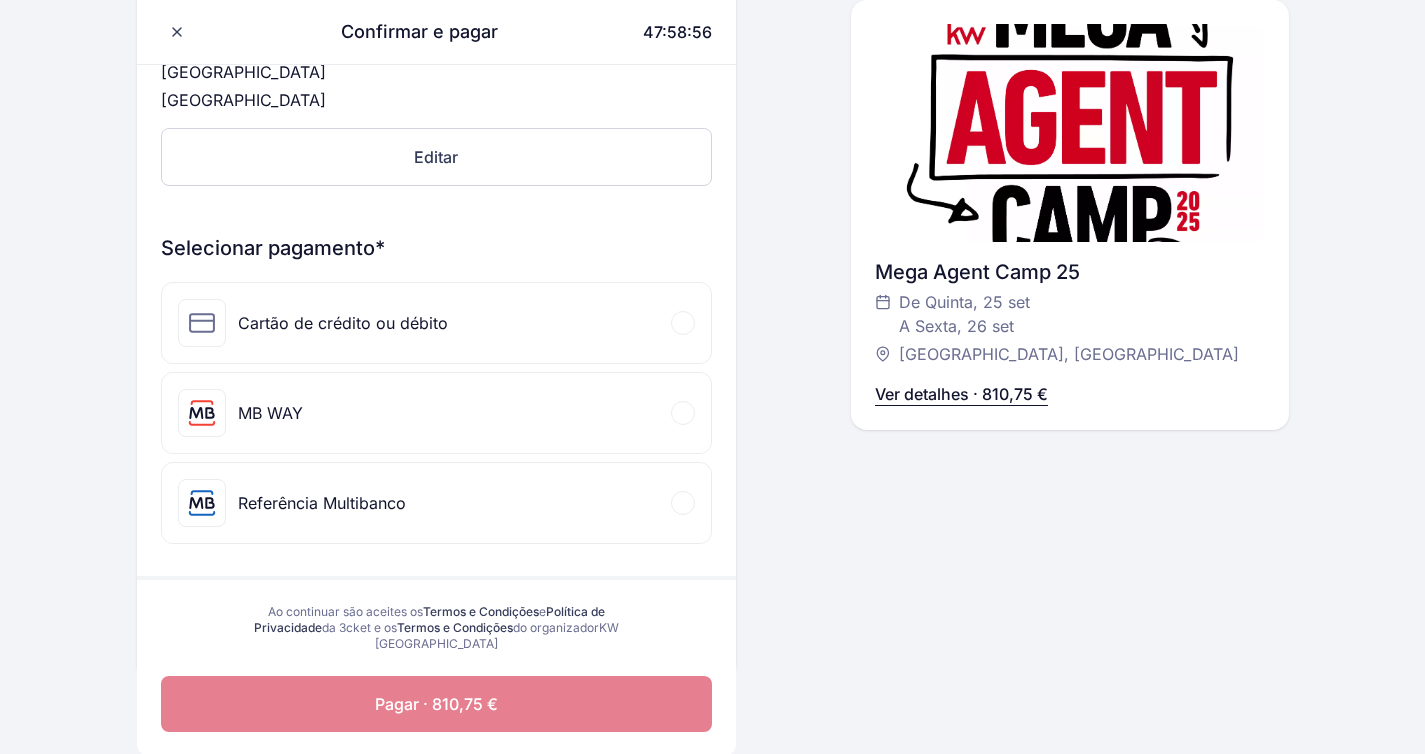 scroll, scrollTop: 476, scrollLeft: 0, axis: vertical 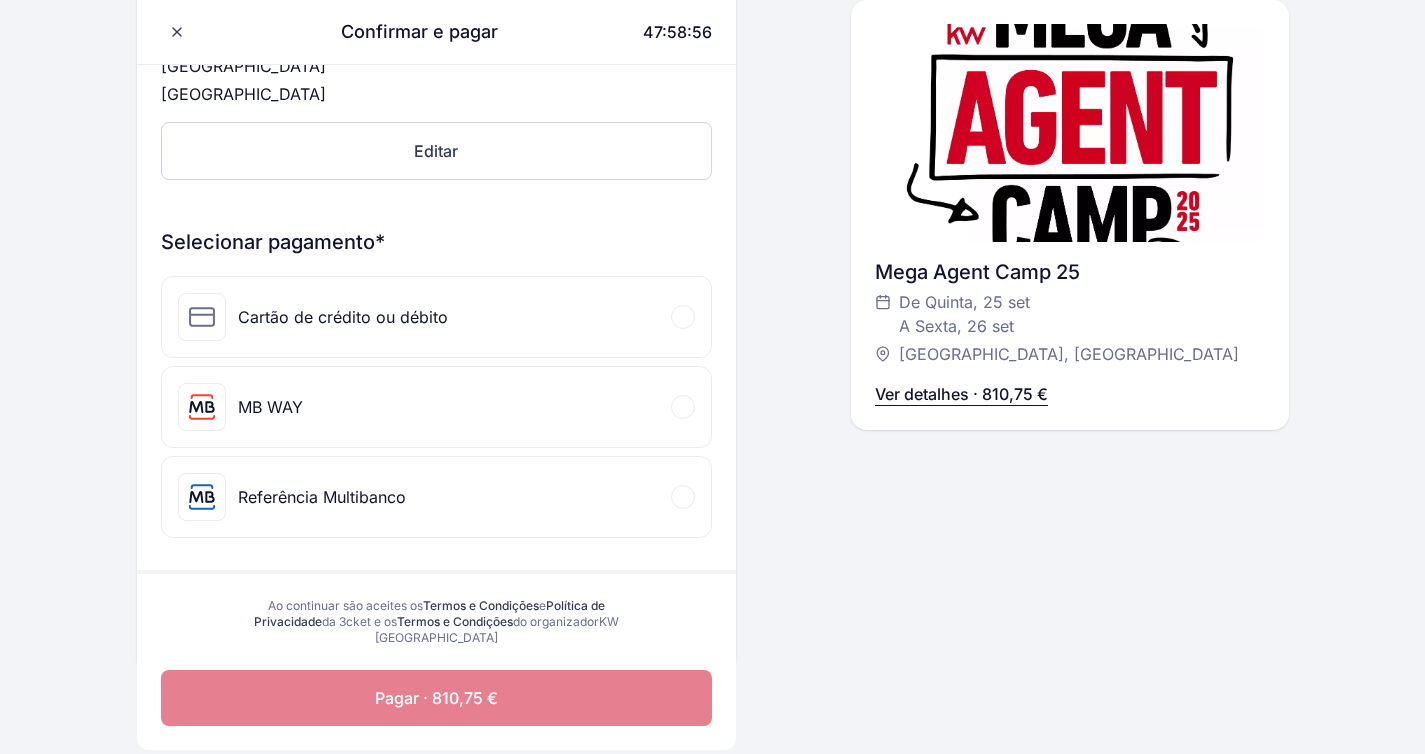 click on "MB WAY" at bounding box center [270, 407] 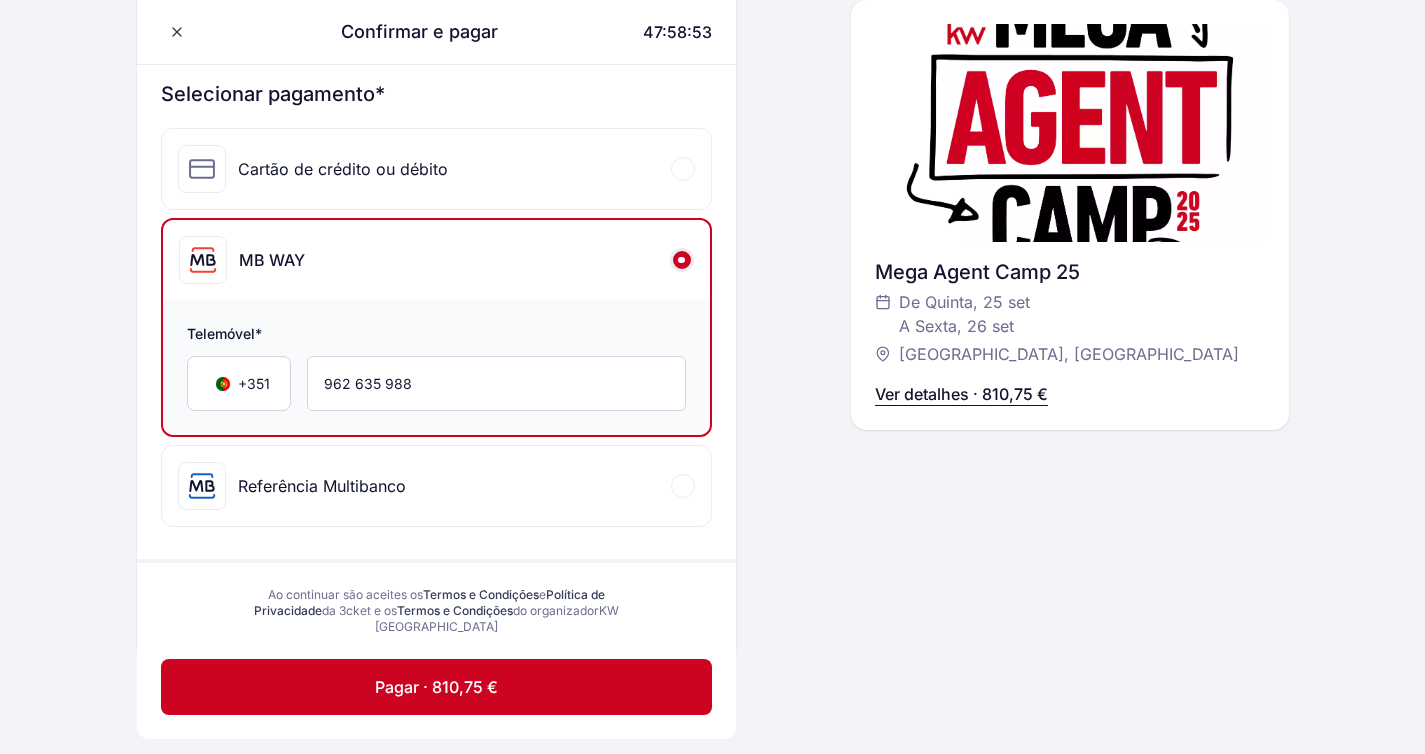 scroll, scrollTop: 626, scrollLeft: 0, axis: vertical 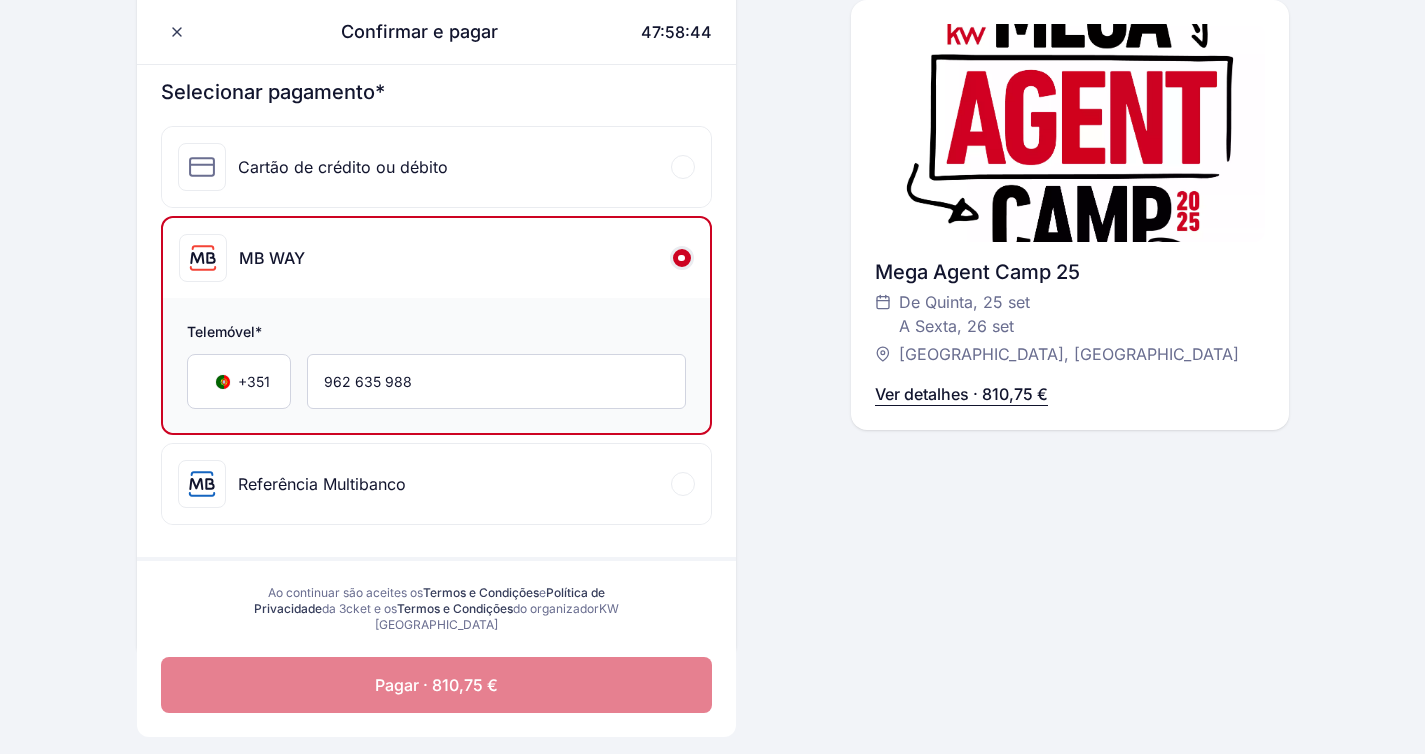click on "Pagar · 810,75 €" at bounding box center [436, 685] 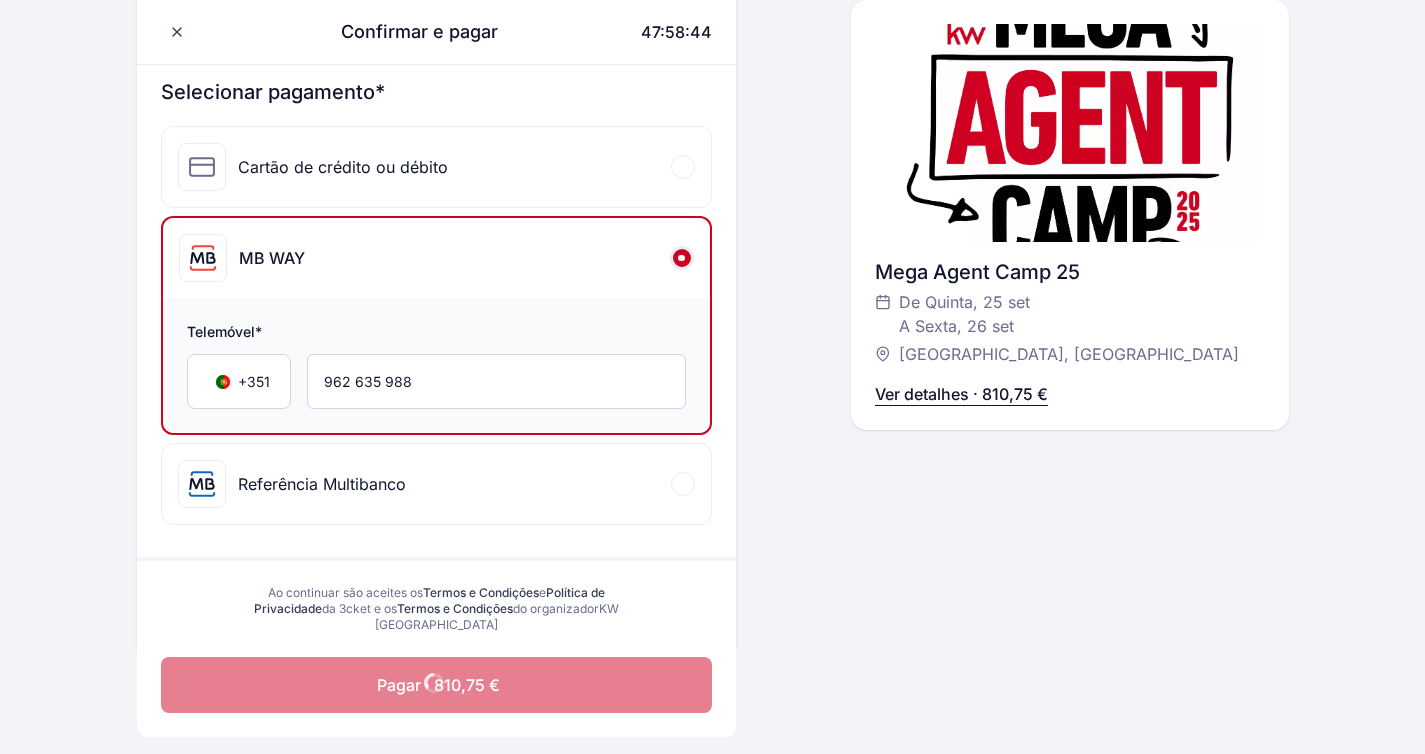 scroll, scrollTop: 594, scrollLeft: 0, axis: vertical 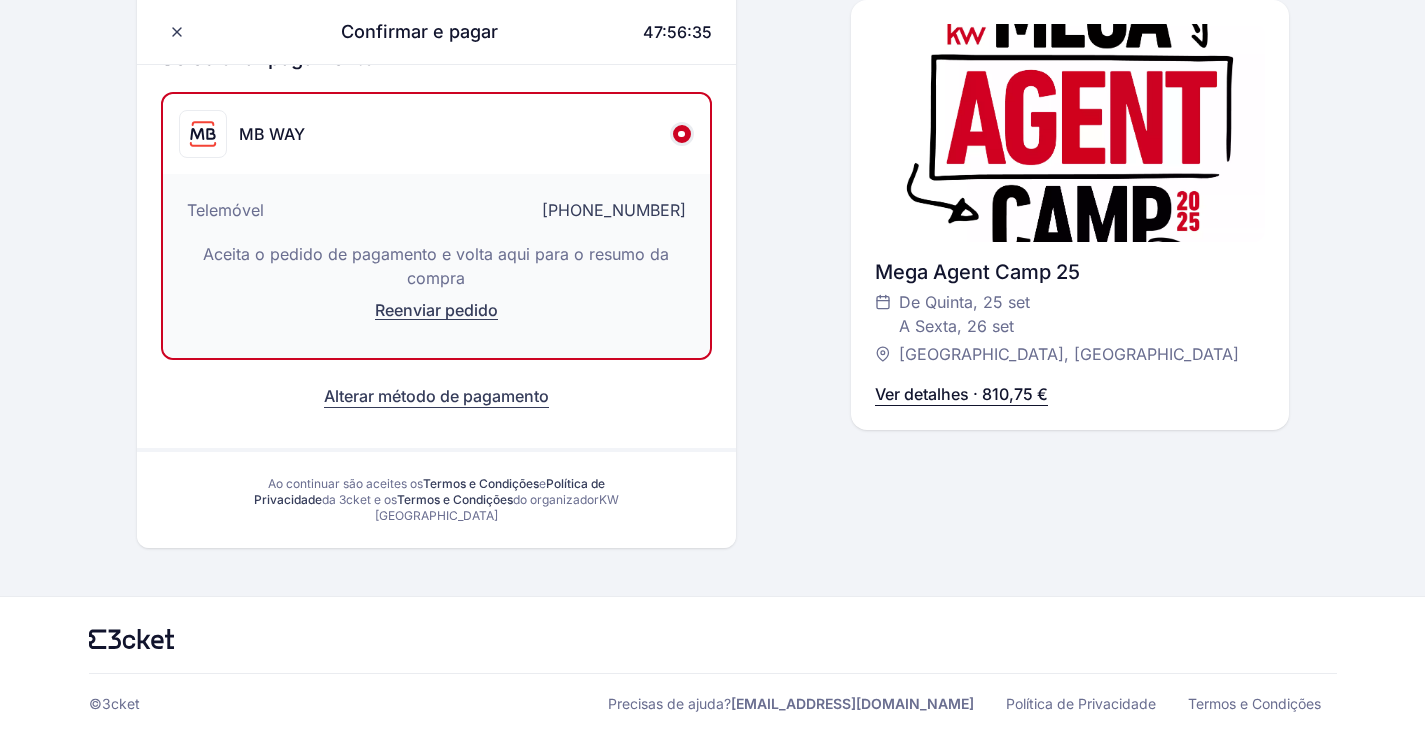 click on "Reenviar pedido" at bounding box center (436, 310) 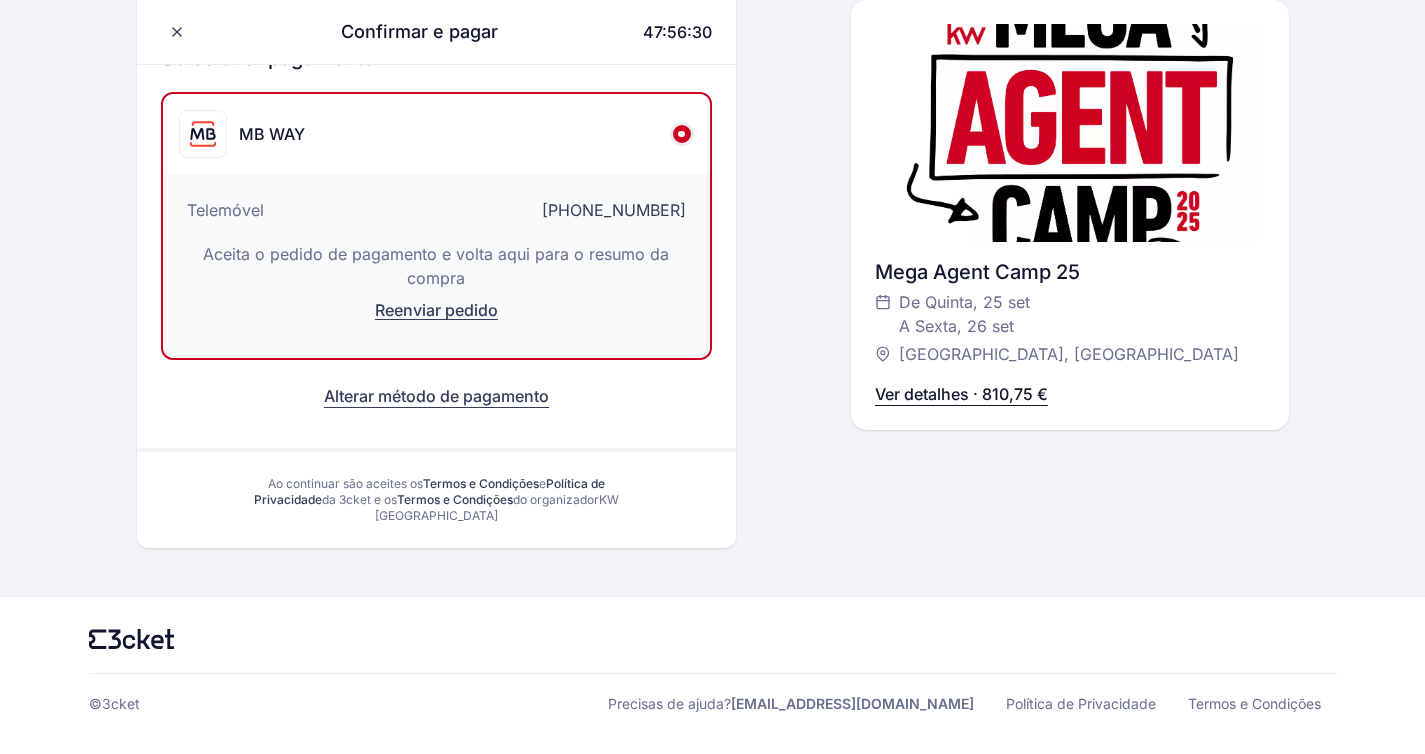 click on "Reenviar pedido" at bounding box center (436, 310) 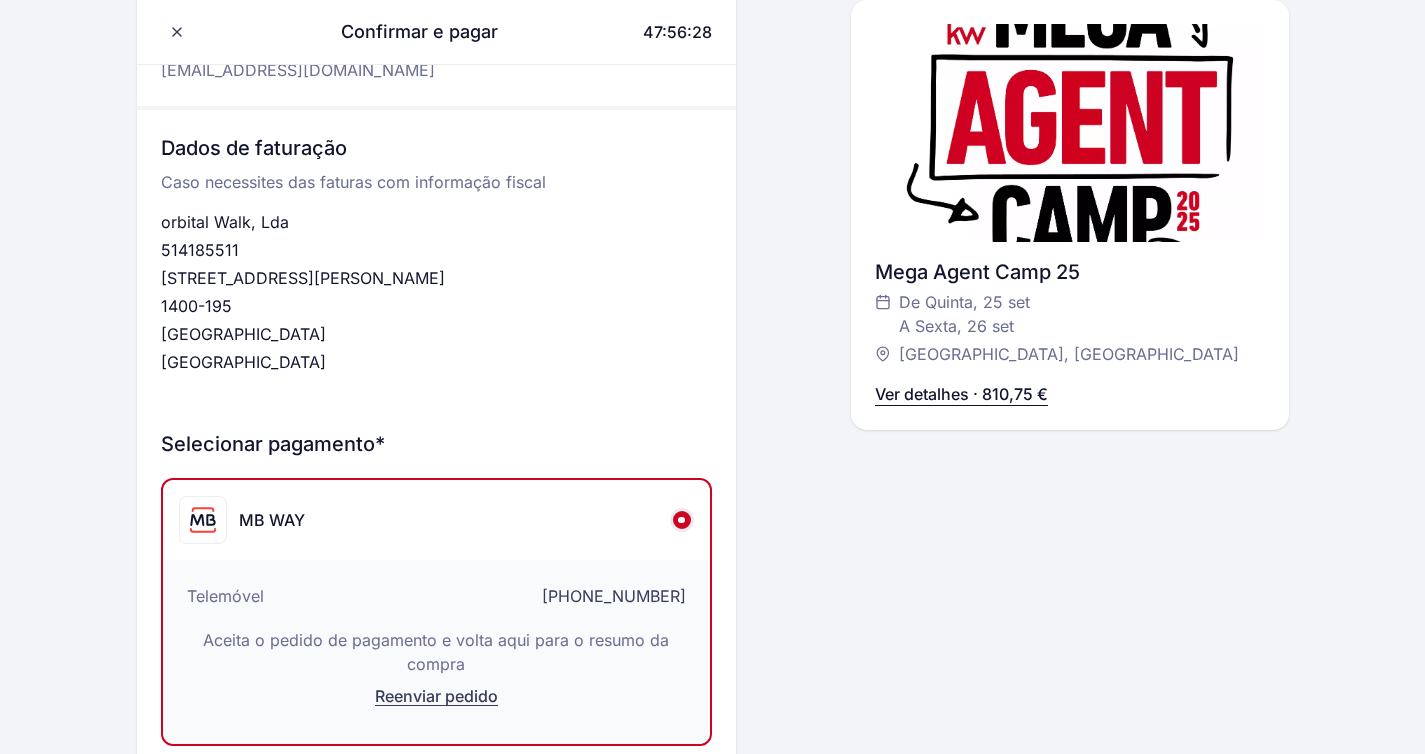 scroll, scrollTop: 594, scrollLeft: 0, axis: vertical 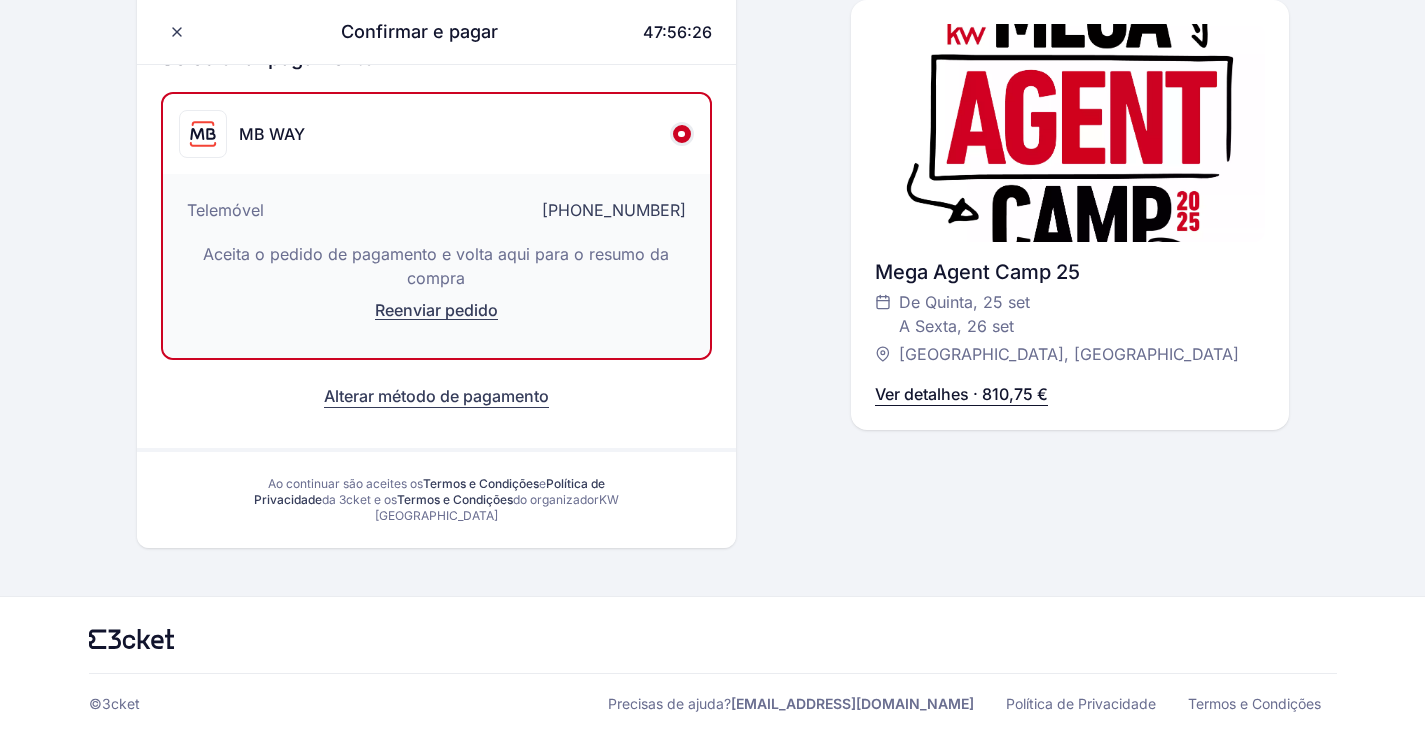 click on "Reenviar pedido" at bounding box center [436, 310] 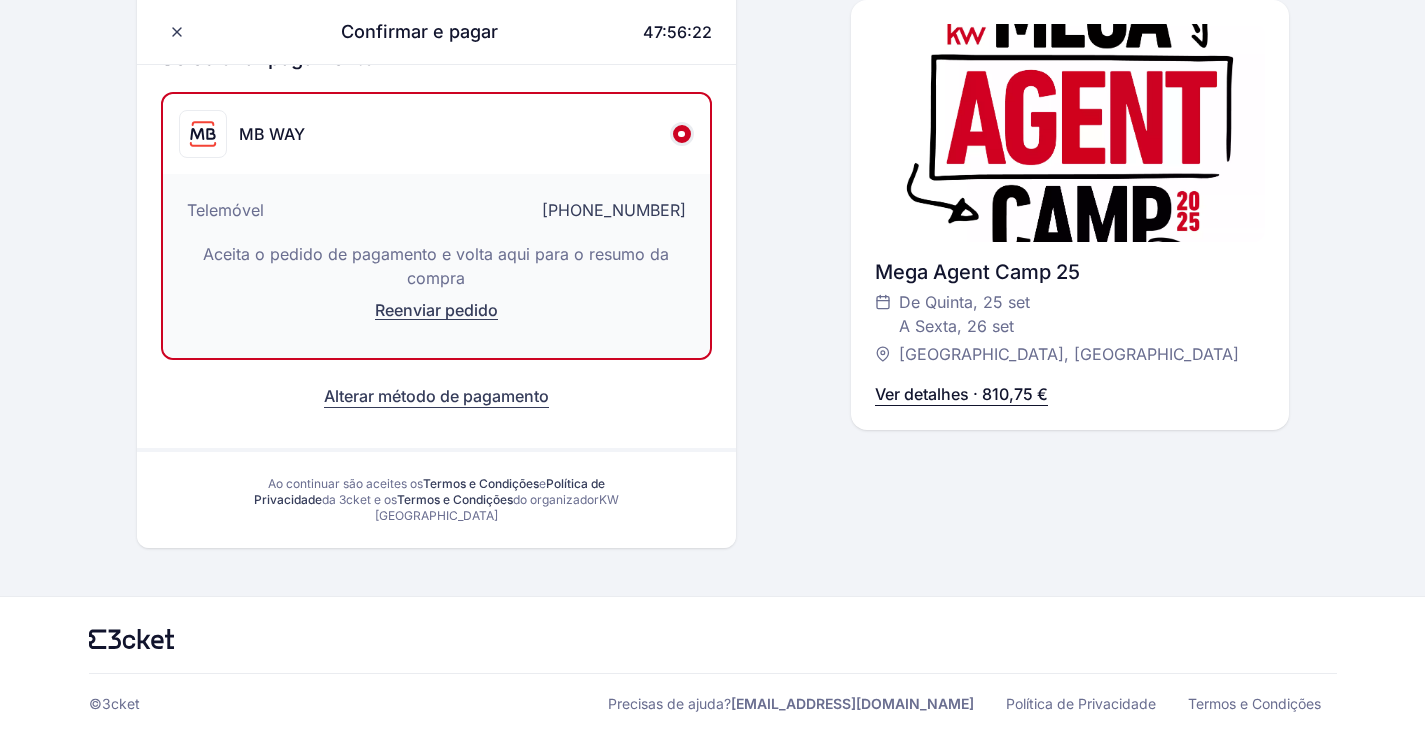 click on "Alterar método de pagamento" at bounding box center (436, 396) 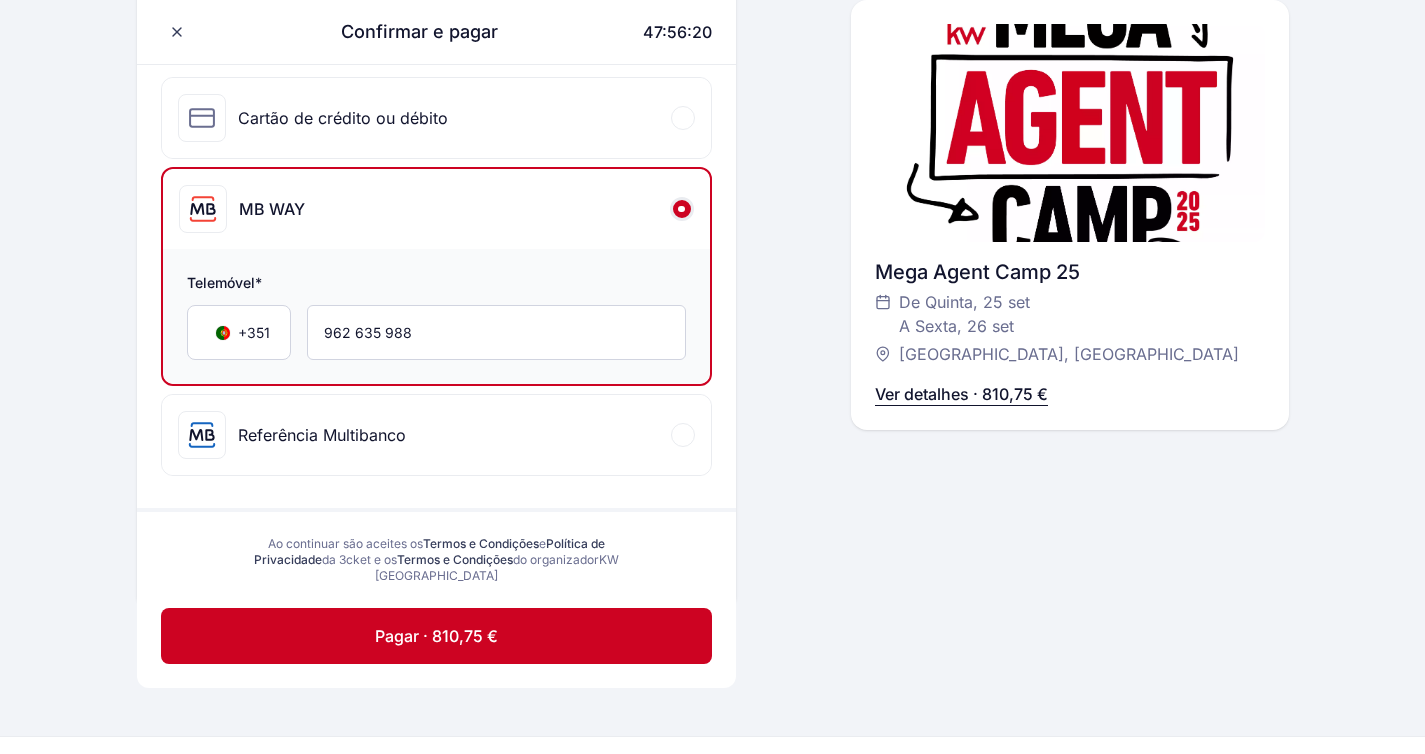 scroll, scrollTop: 682, scrollLeft: 0, axis: vertical 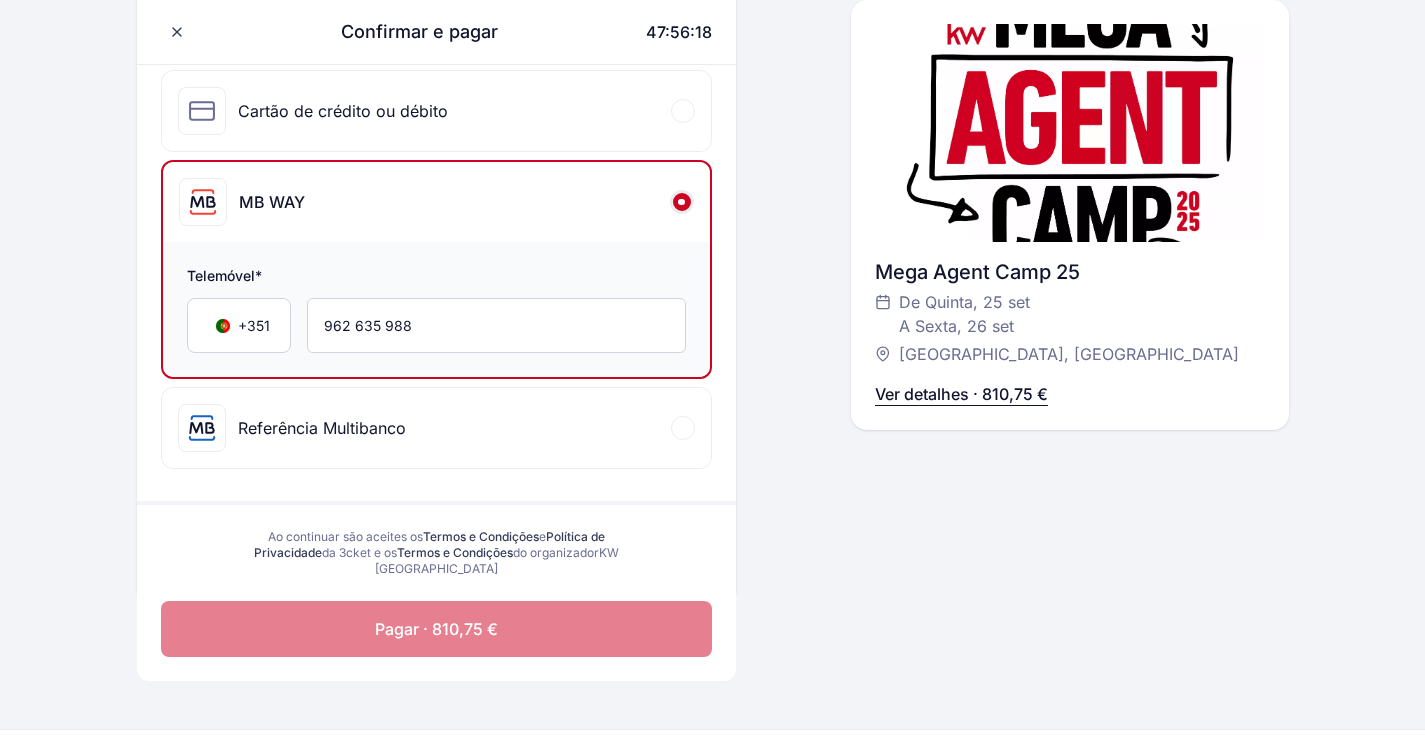 click on "Pagar · 810,75 €" 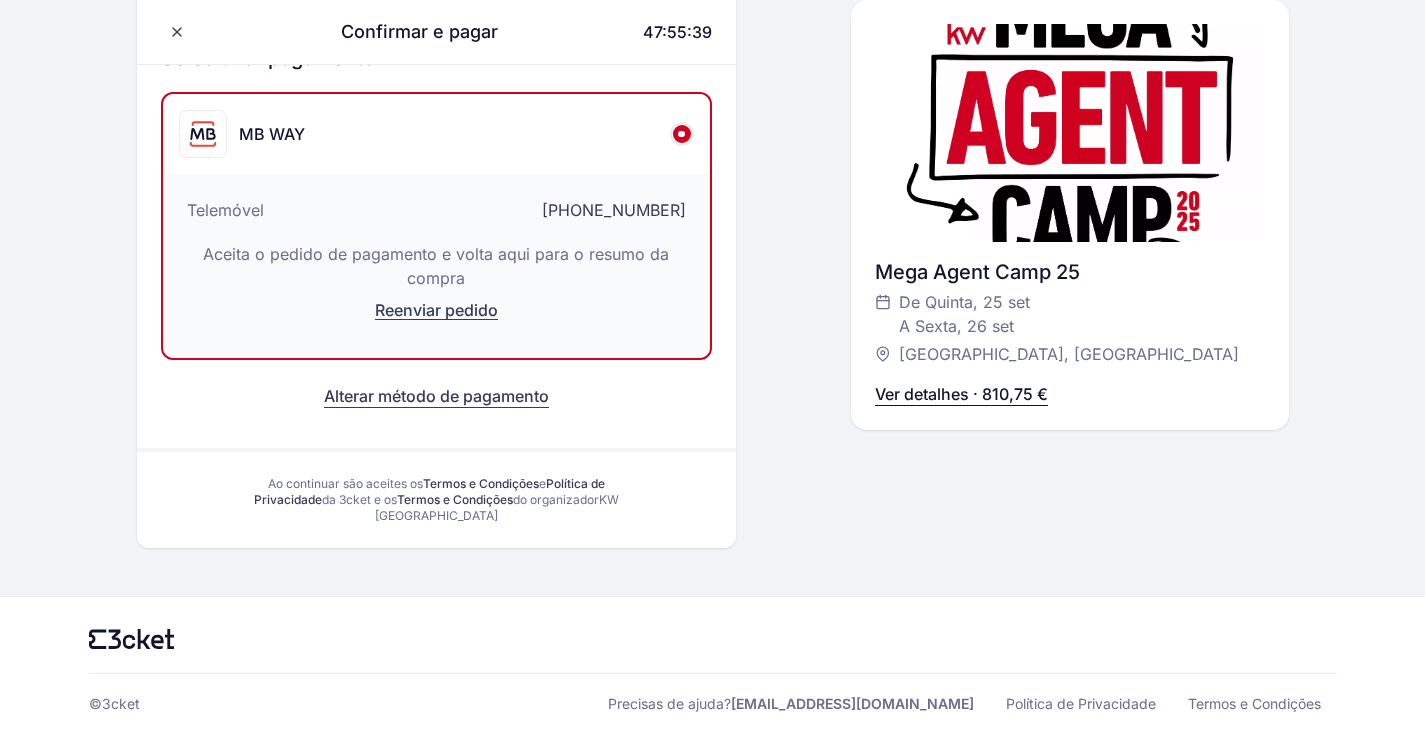 click on "Reenviar pedido" at bounding box center (436, 310) 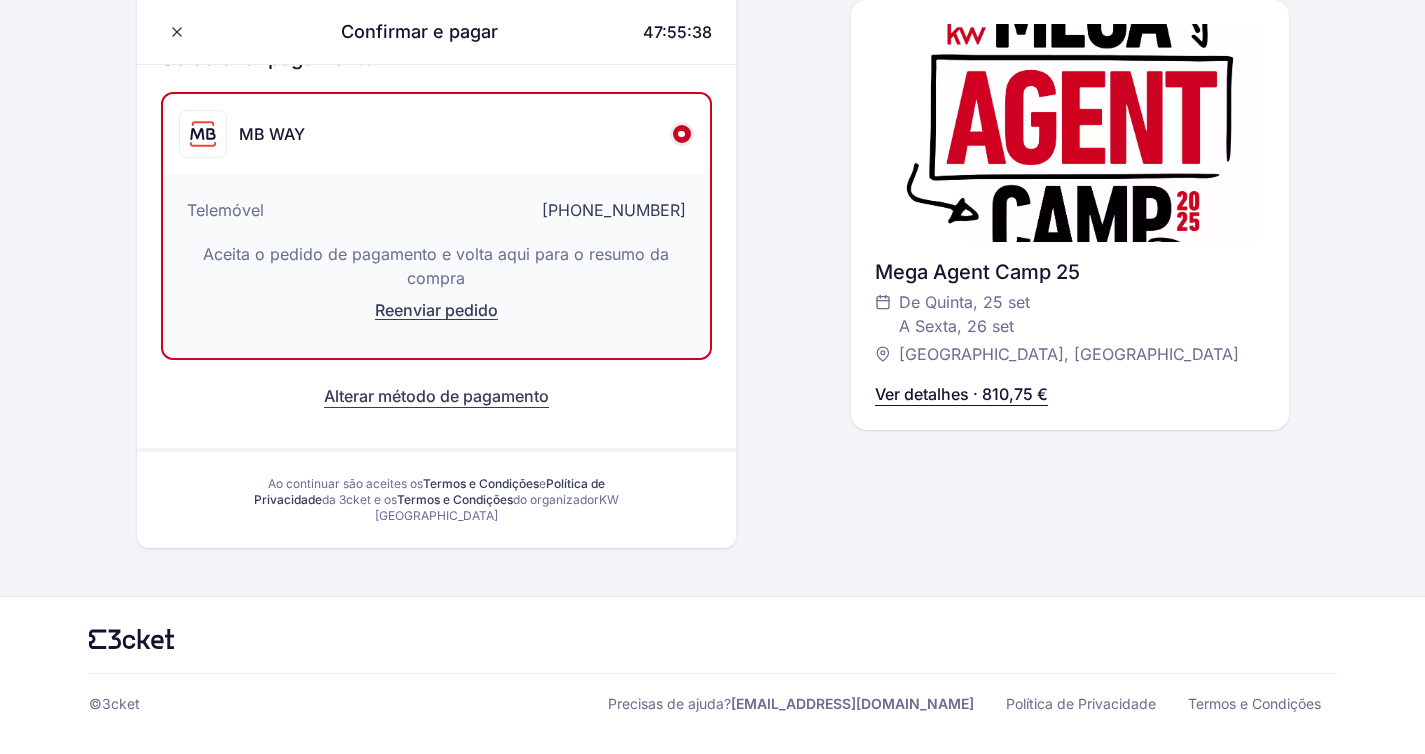 click on "Telemóvel +351962635988" at bounding box center (436, 216) 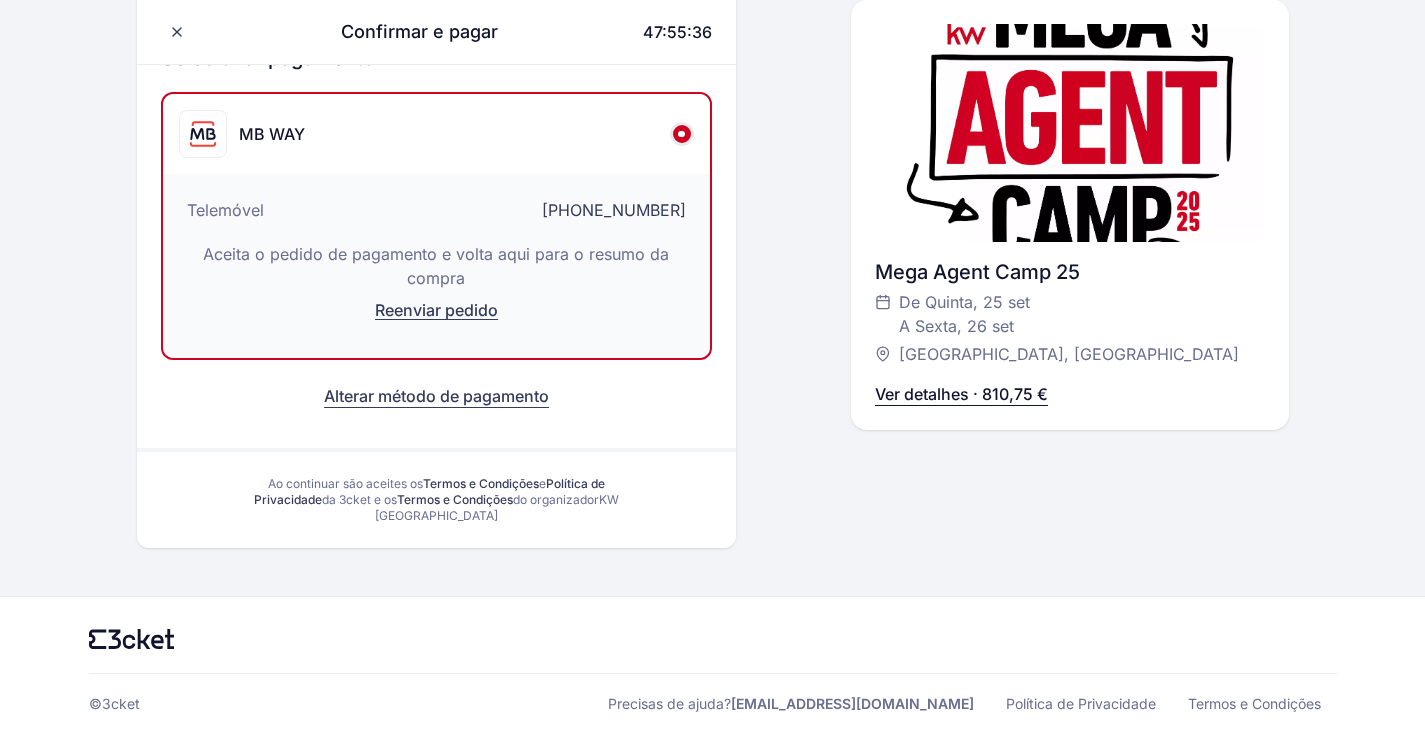 click on "Telemóvel +351962635988" at bounding box center [436, 216] 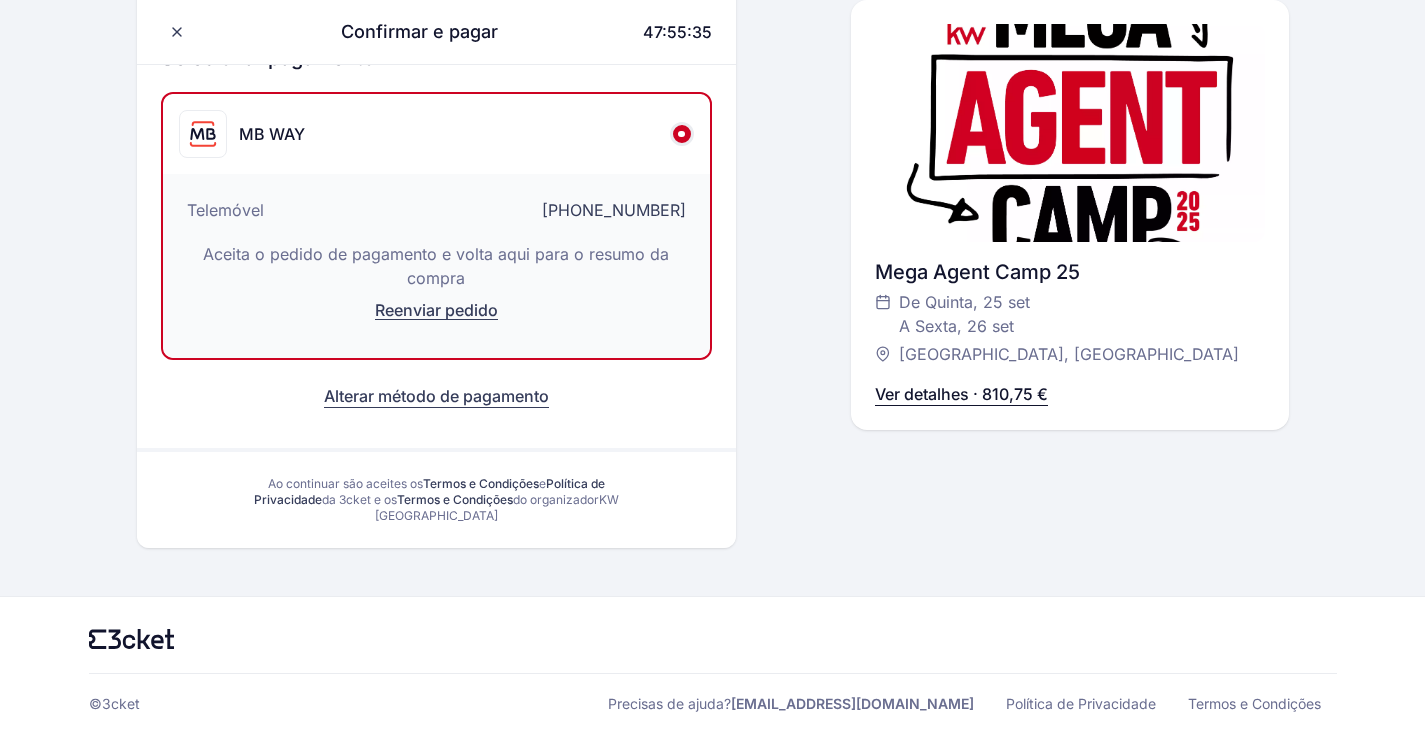 click on "Telemóvel +351962635988" at bounding box center (436, 216) 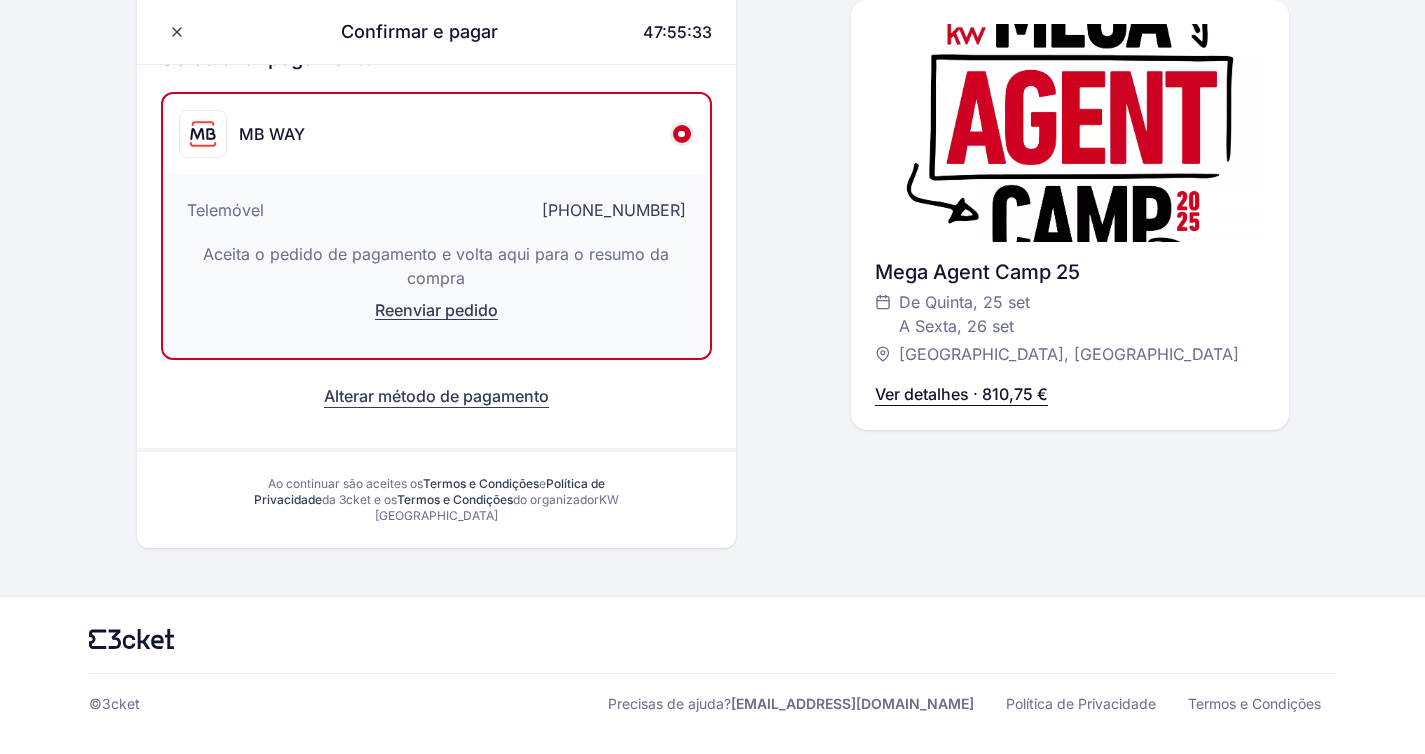 click on "Reenviar pedido" at bounding box center [436, 310] 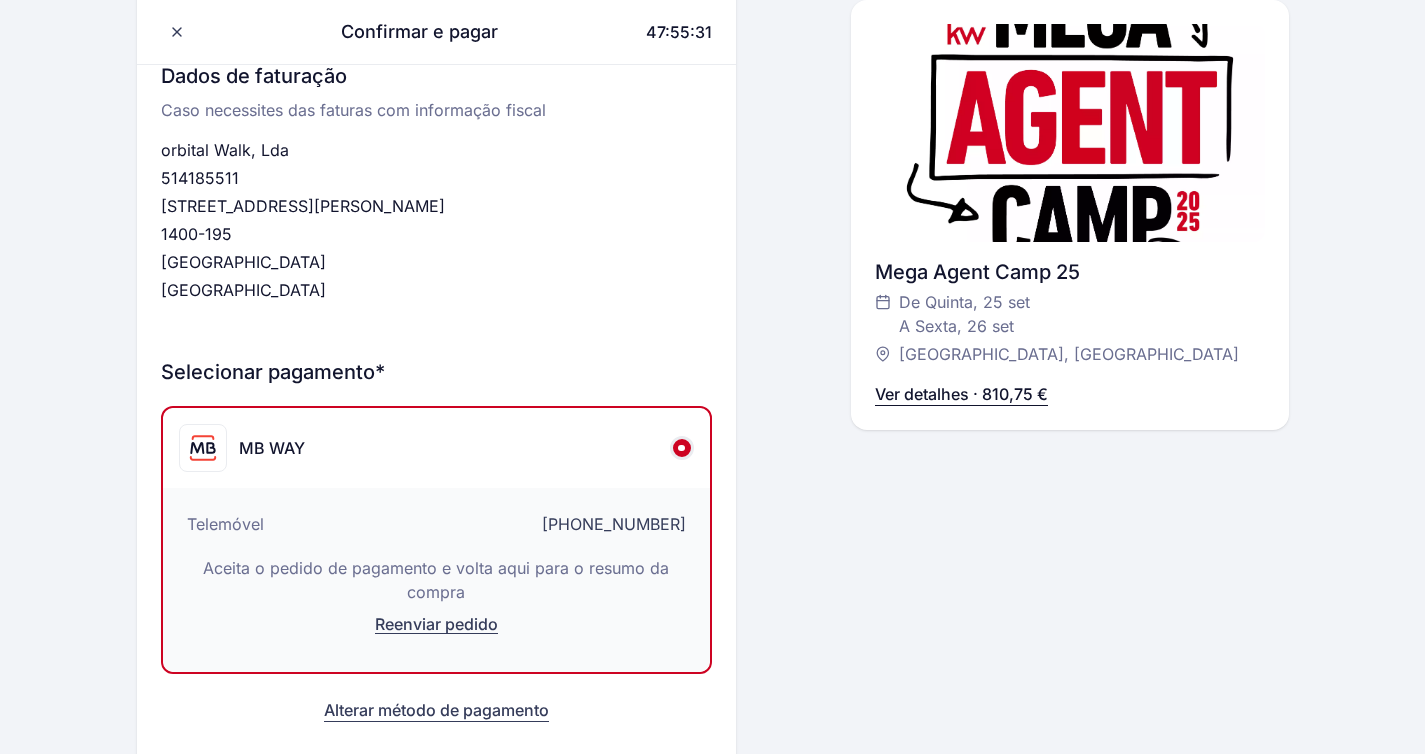 scroll, scrollTop: 458, scrollLeft: 0, axis: vertical 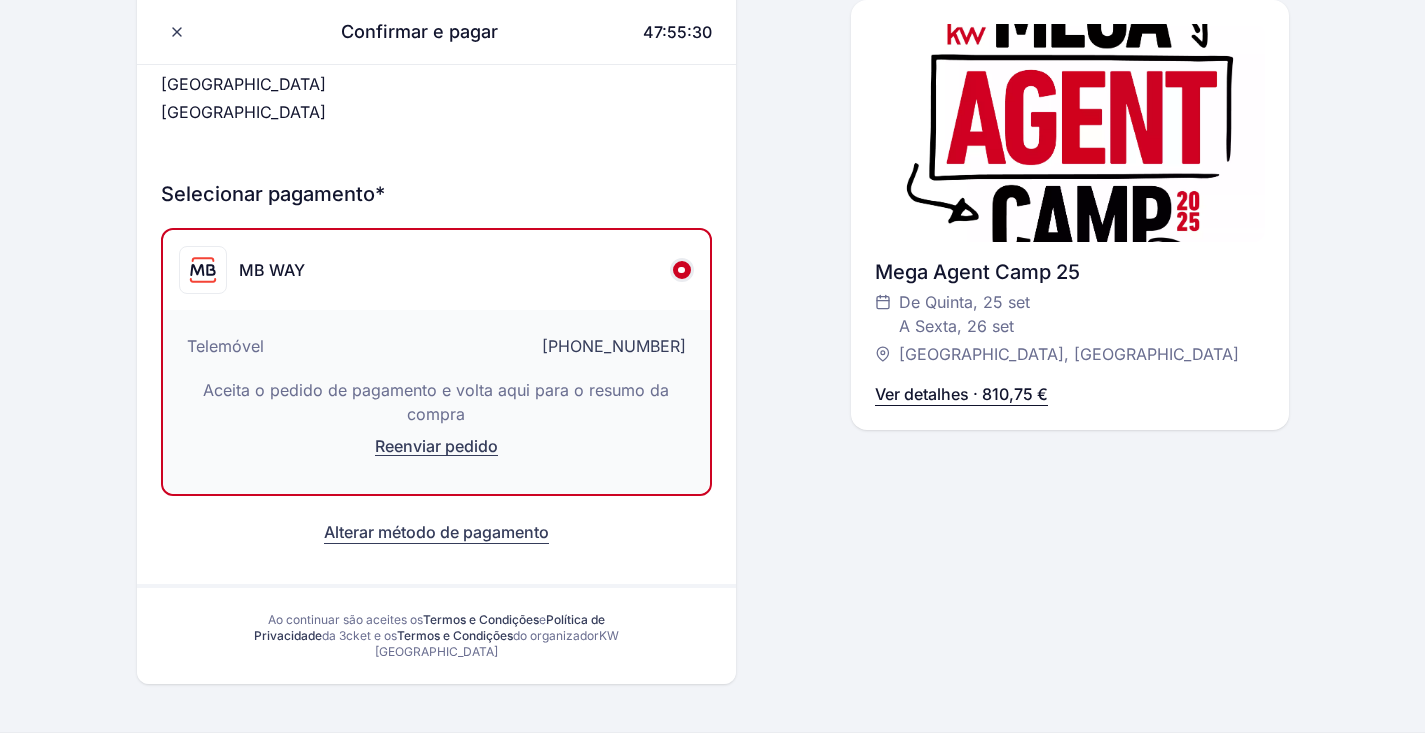 click on "Reenviar pedido" at bounding box center (436, 446) 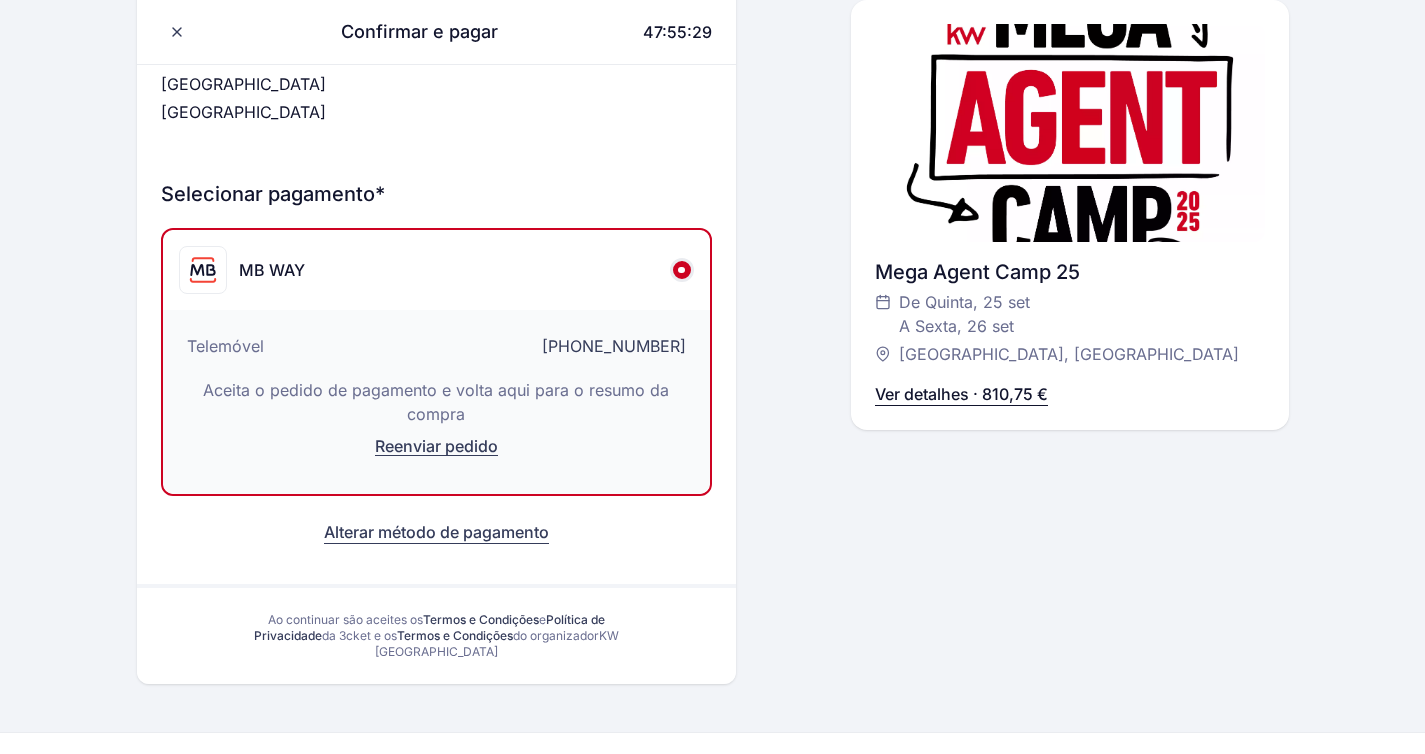 click on "Reenviar pedido" at bounding box center [436, 446] 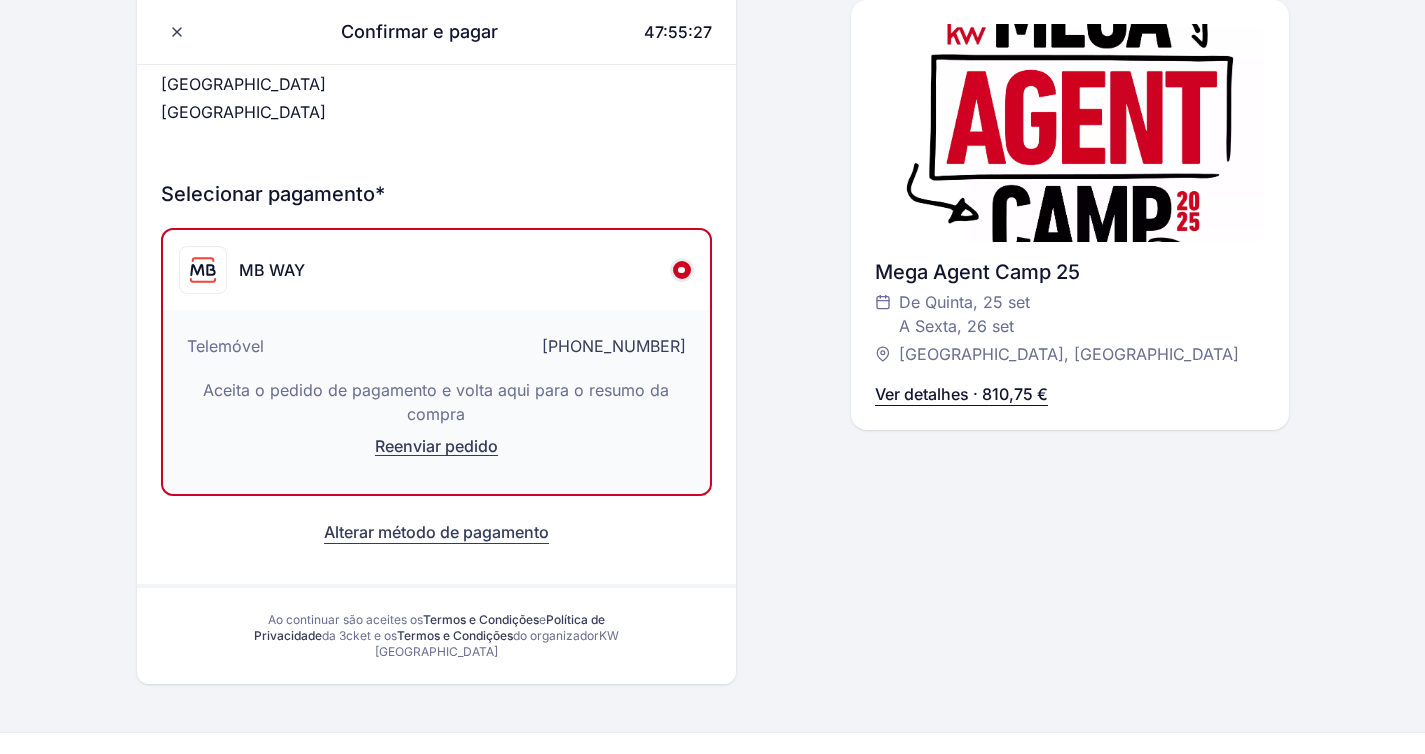 click at bounding box center (682, 270) 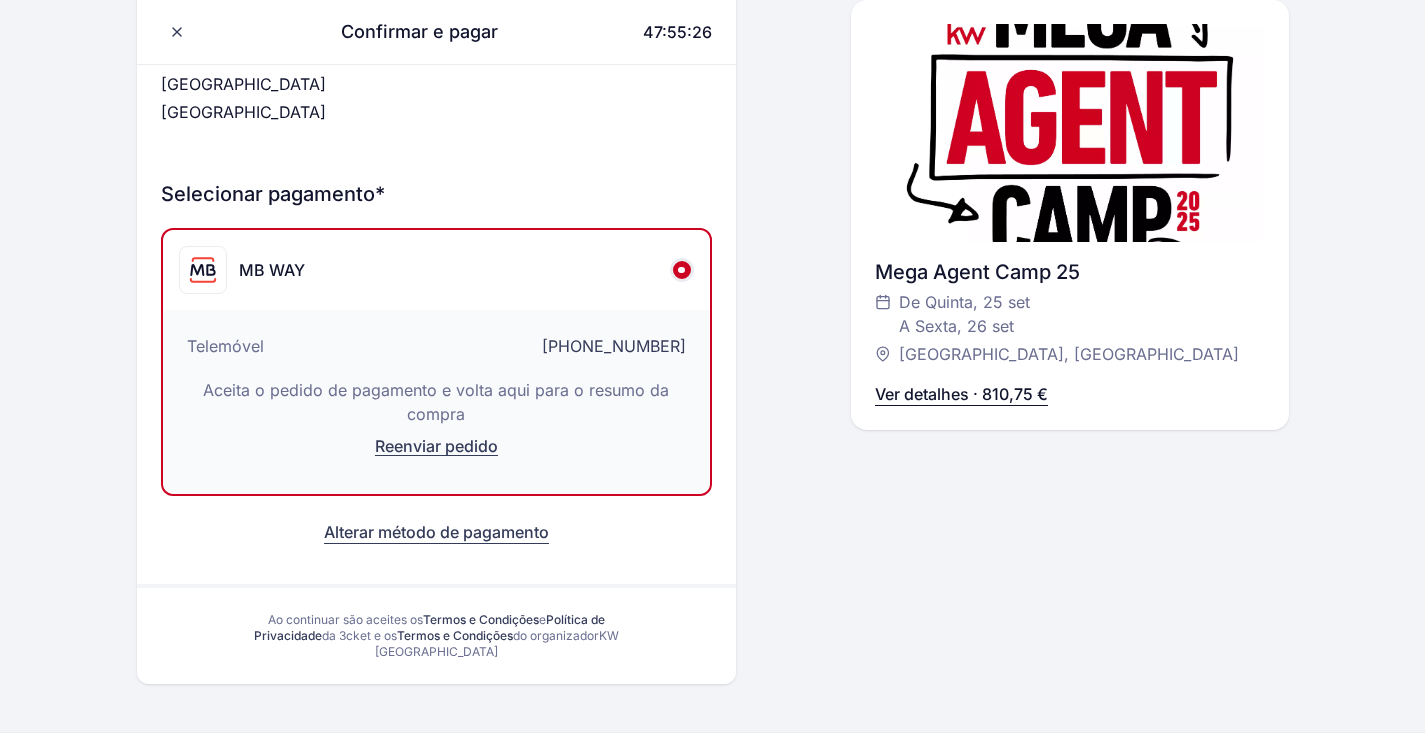 click at bounding box center [682, 270] 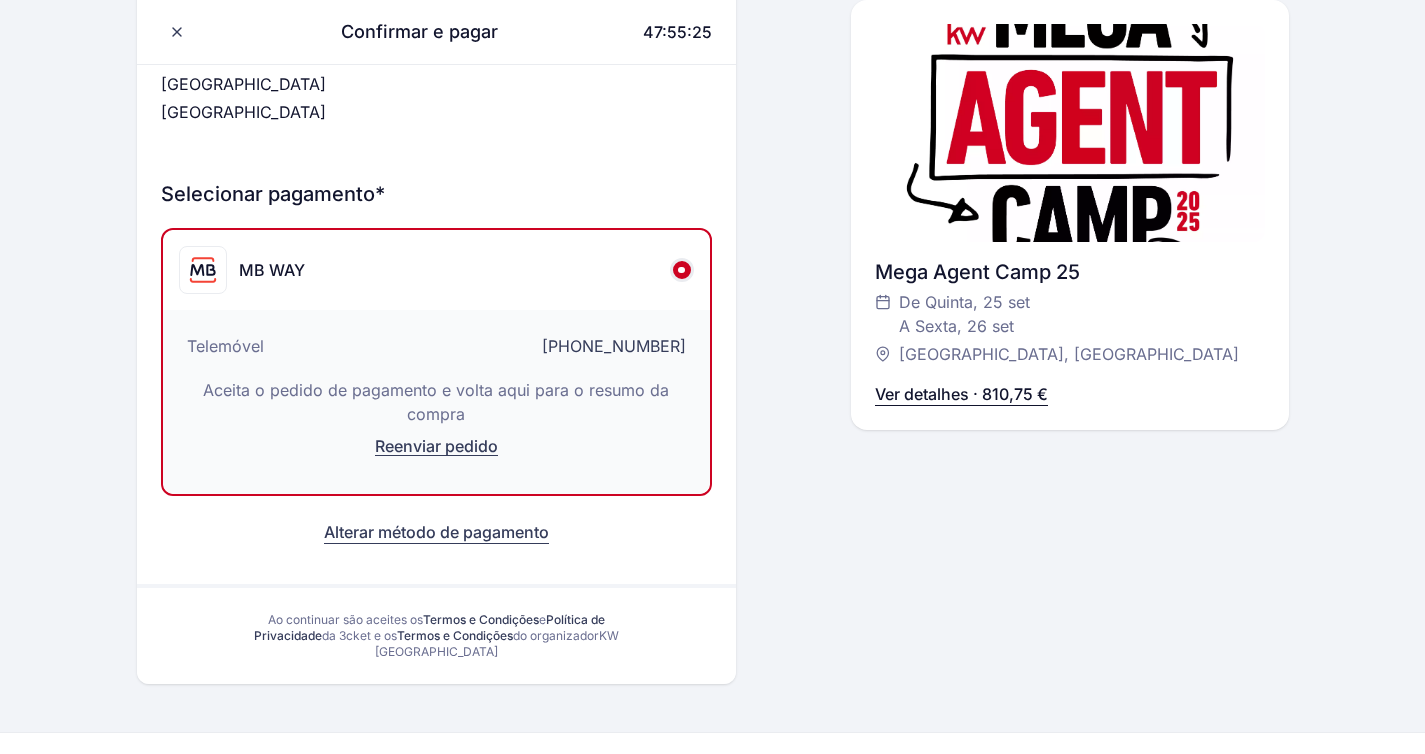 click on "MB WAY" at bounding box center (272, 270) 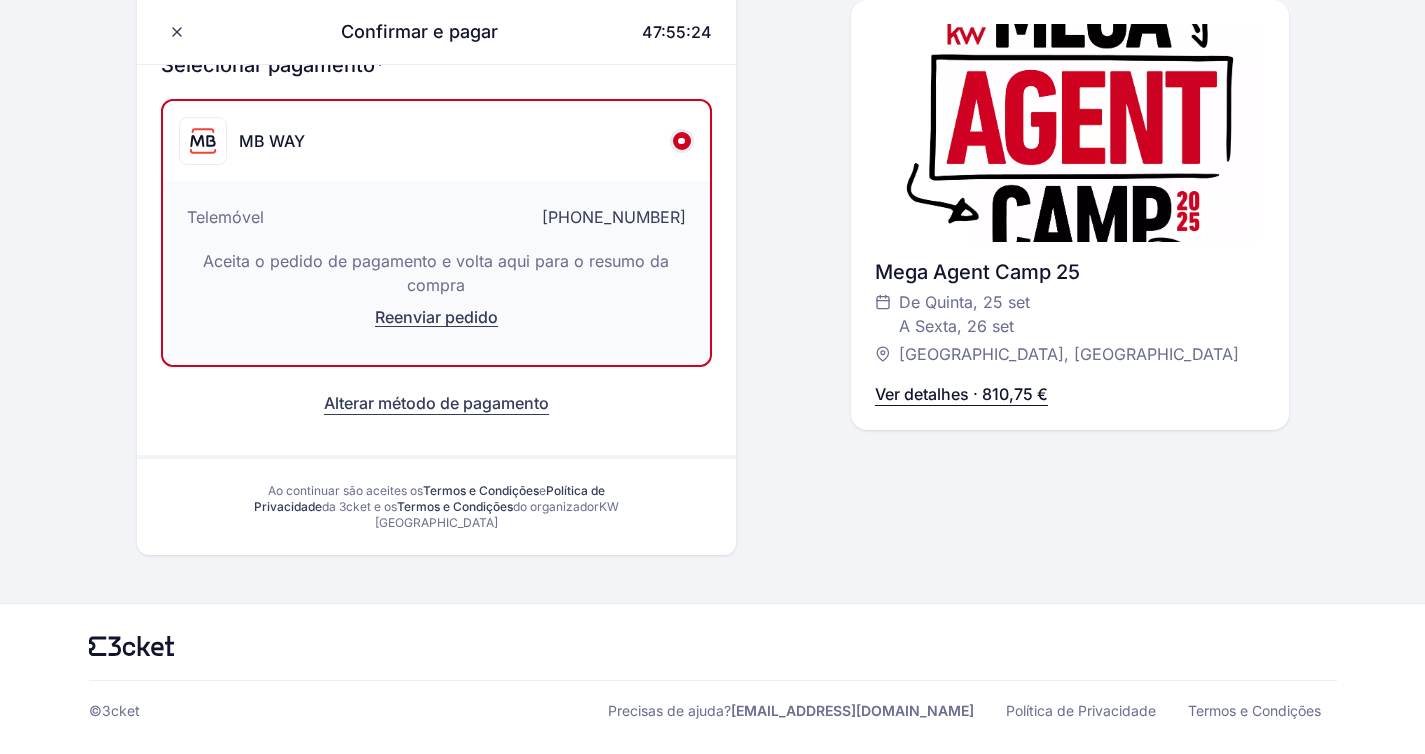 scroll, scrollTop: 594, scrollLeft: 0, axis: vertical 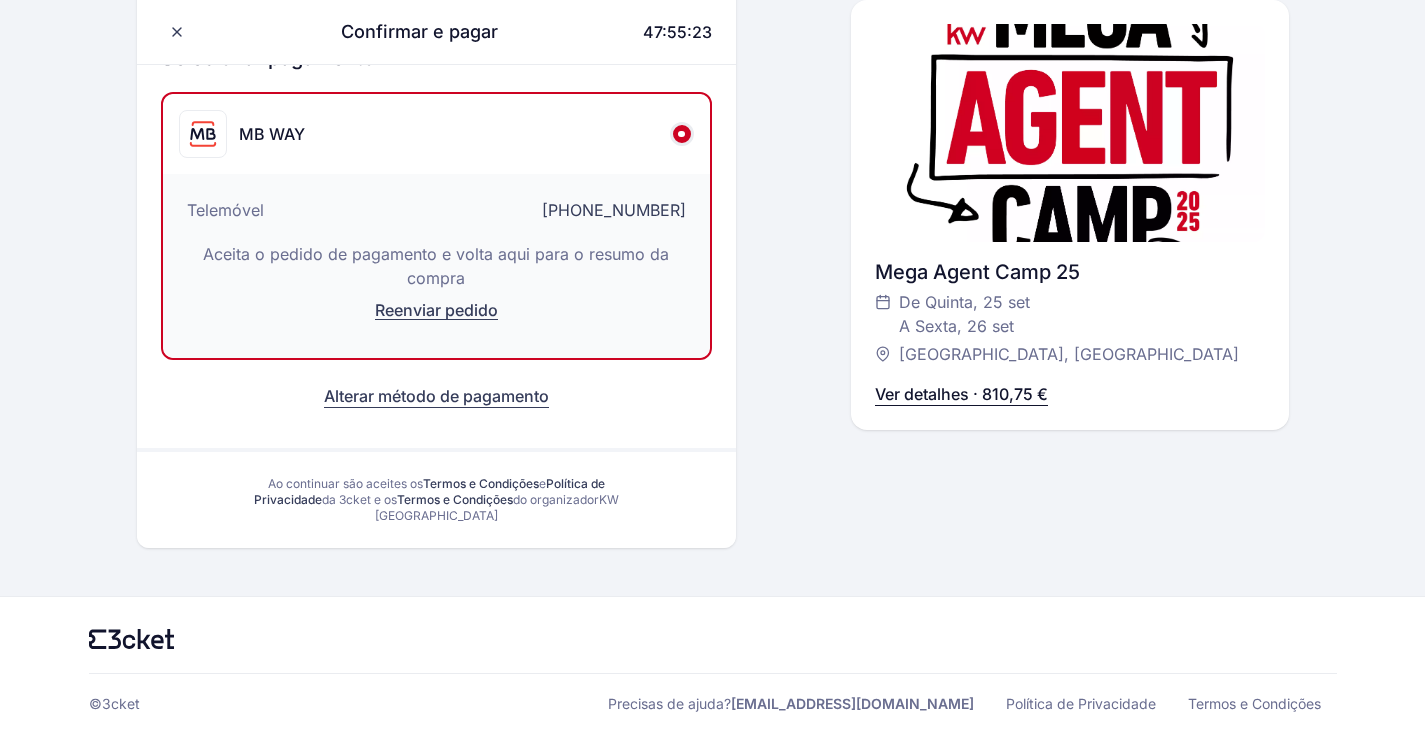 click on "Alterar método de pagamento" at bounding box center (436, 396) 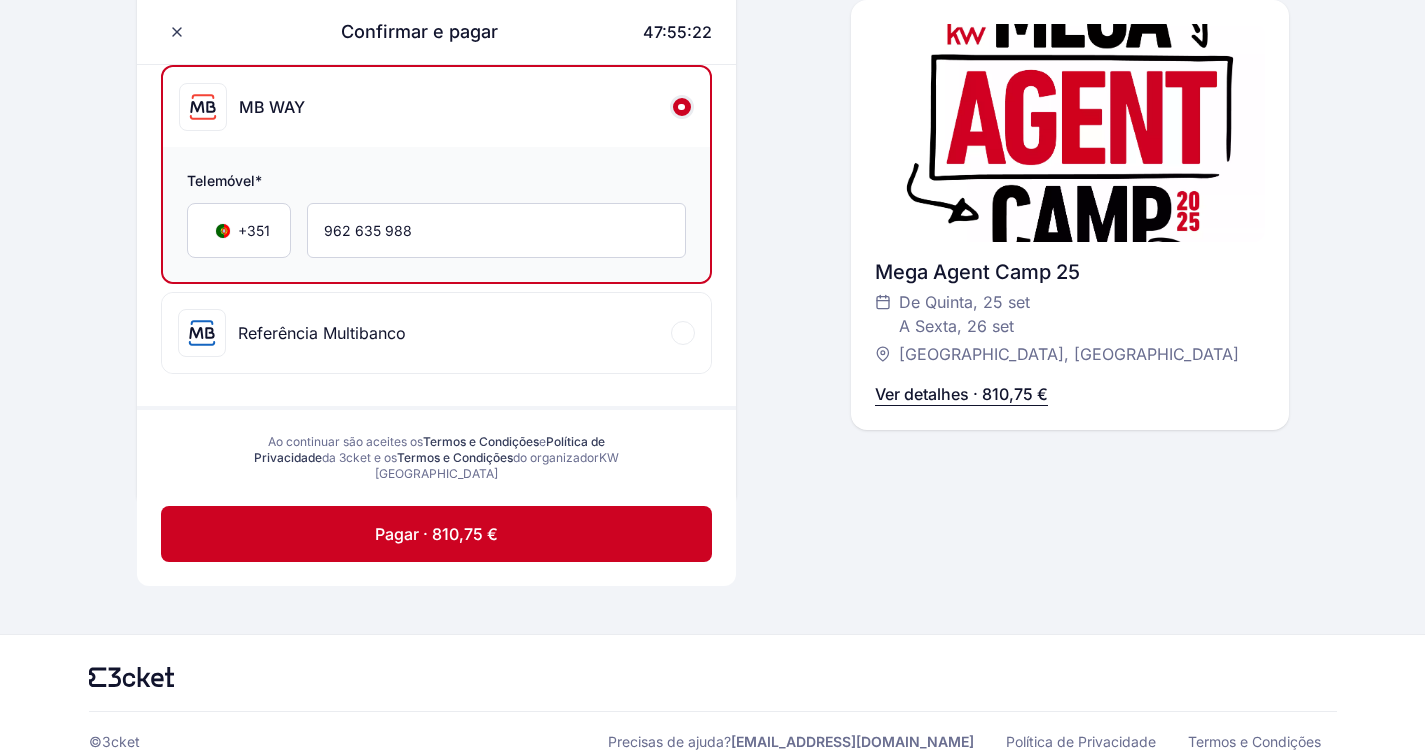 scroll, scrollTop: 815, scrollLeft: 0, axis: vertical 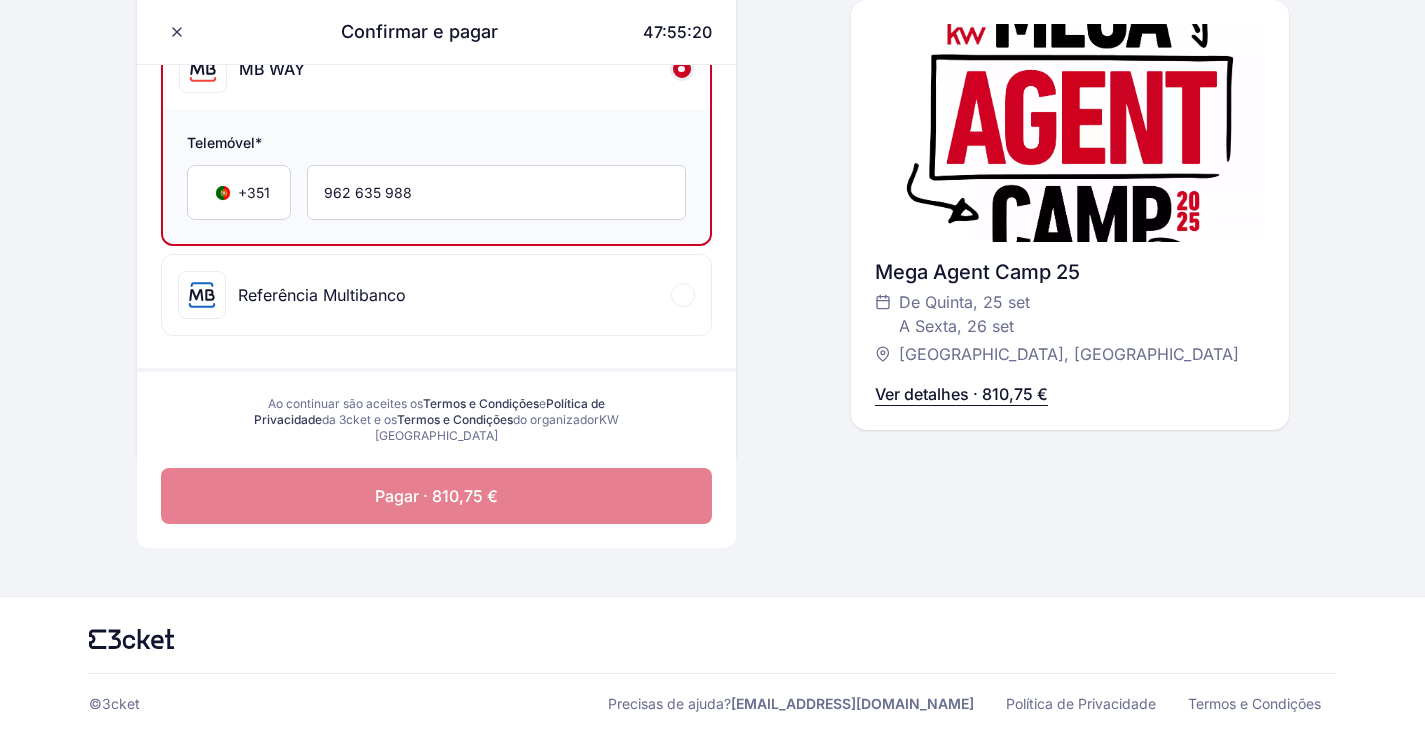 click on "Pagar · 810,75 €" 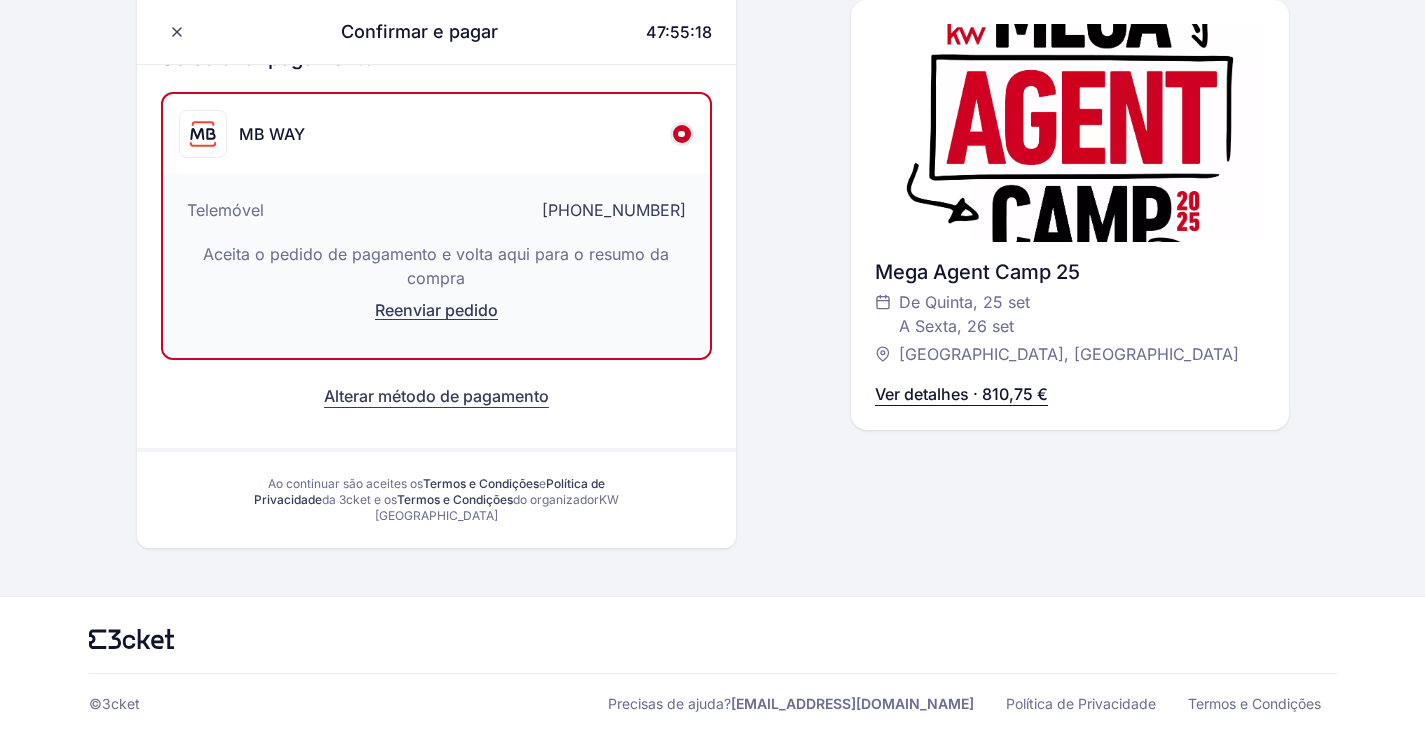 click on "Reenviar pedido" at bounding box center (436, 310) 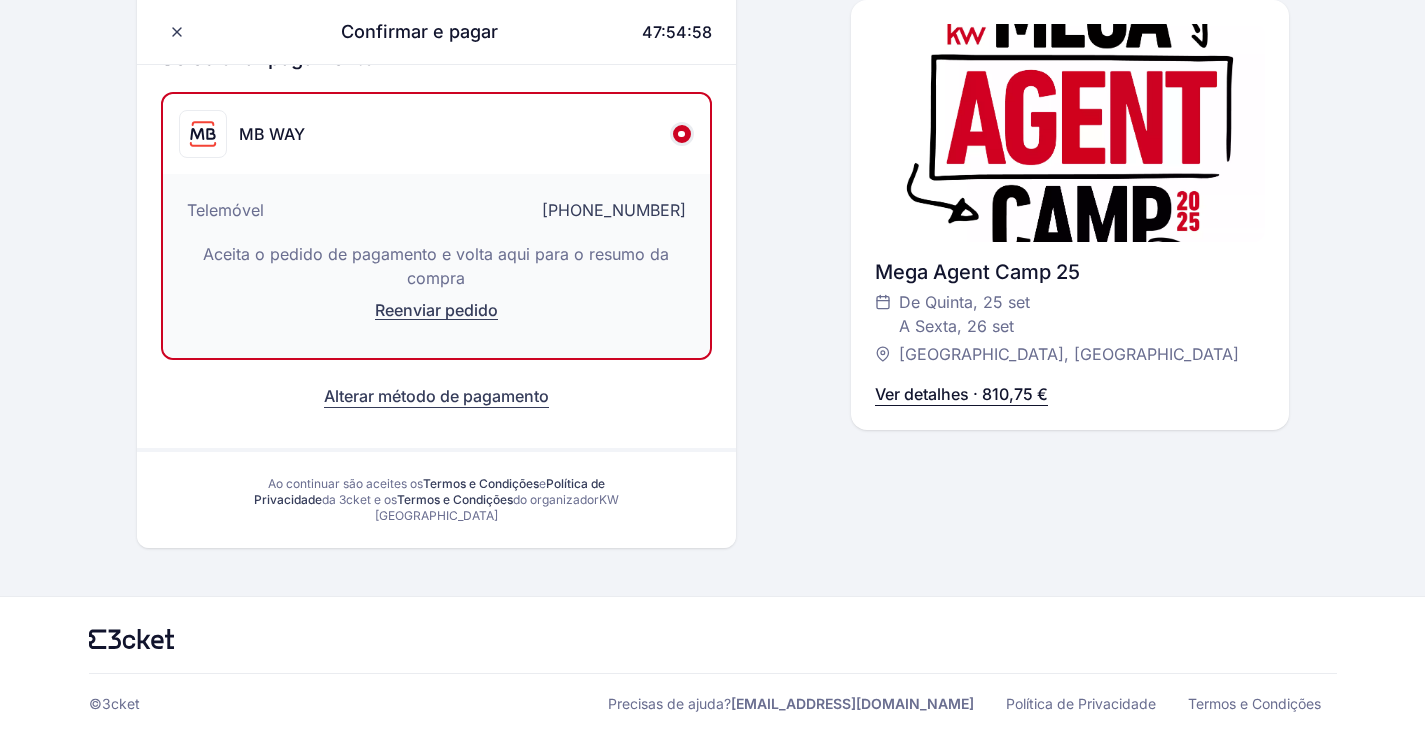 click on "Alterar método de pagamento" at bounding box center [436, 396] 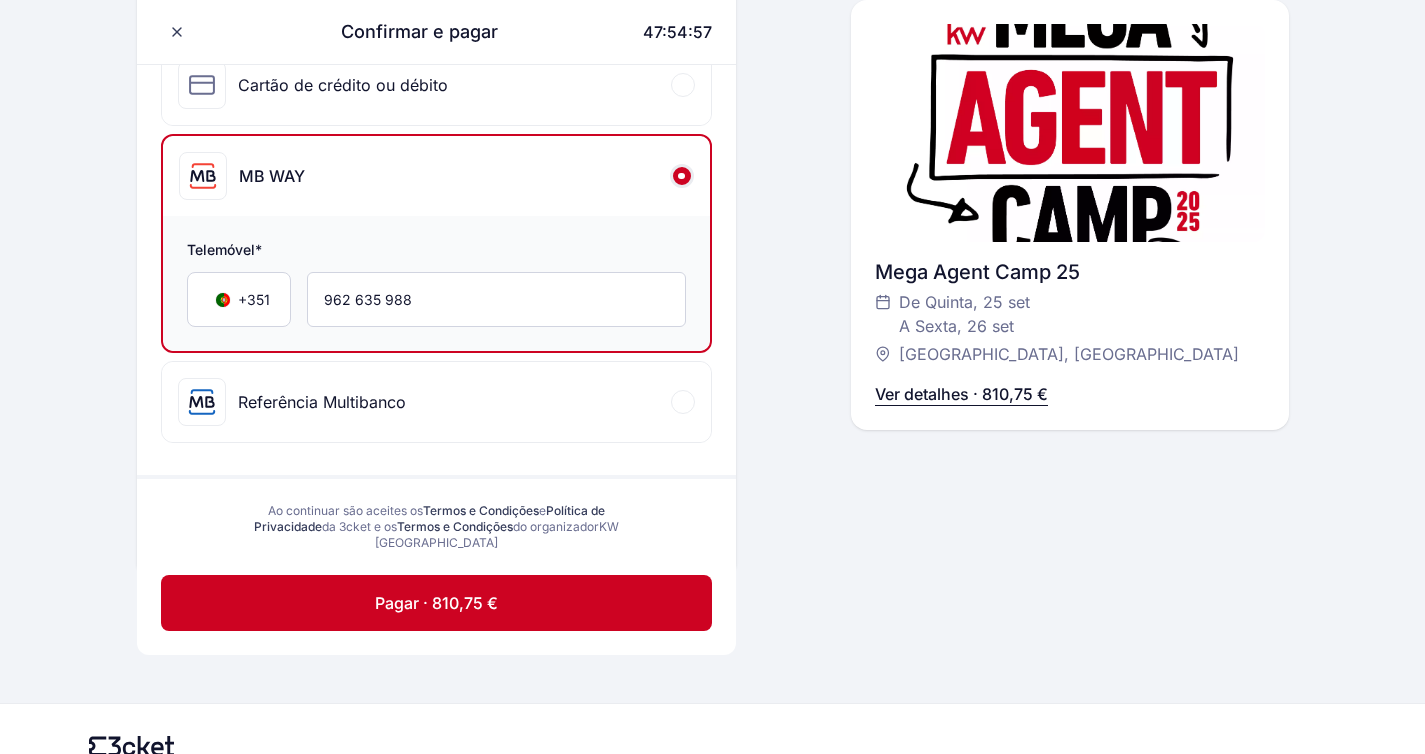 scroll, scrollTop: 746, scrollLeft: 0, axis: vertical 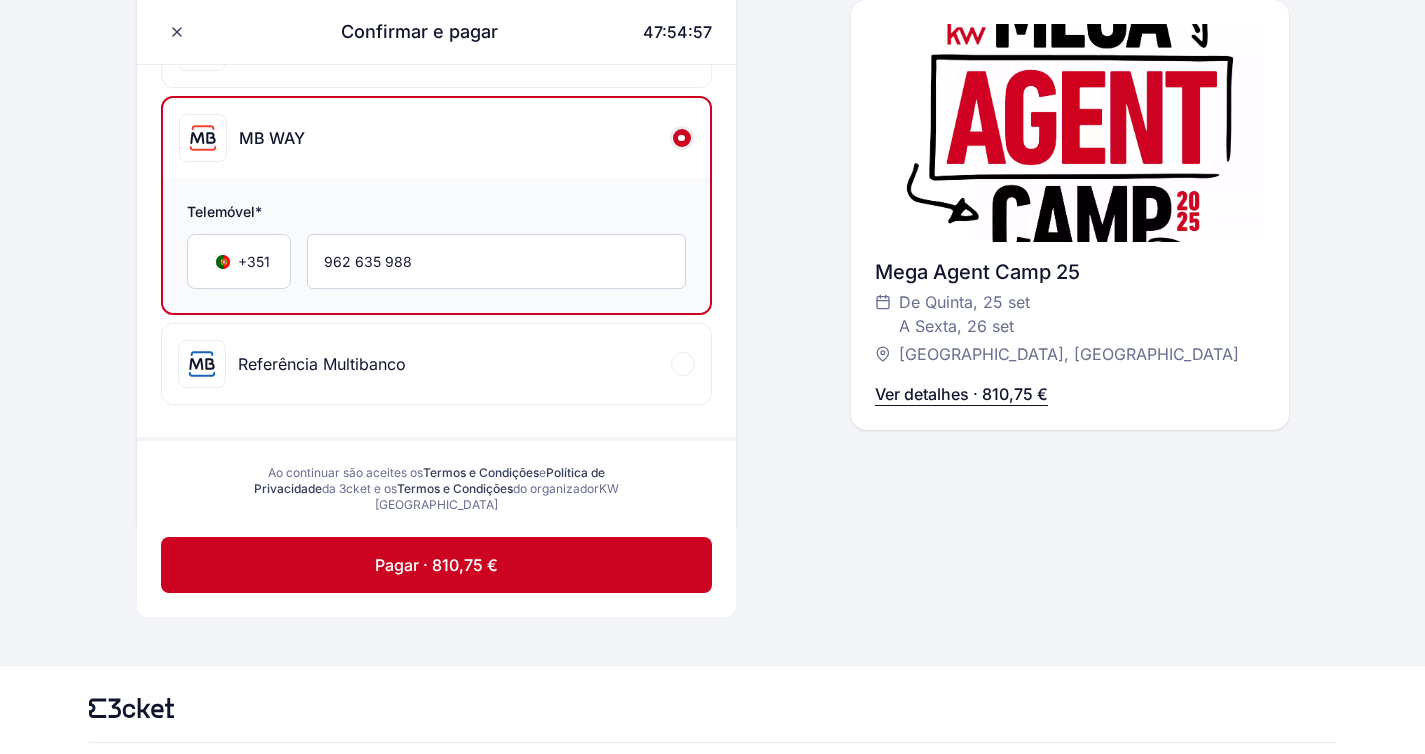 click on "Referência Multibanco" at bounding box center [322, 364] 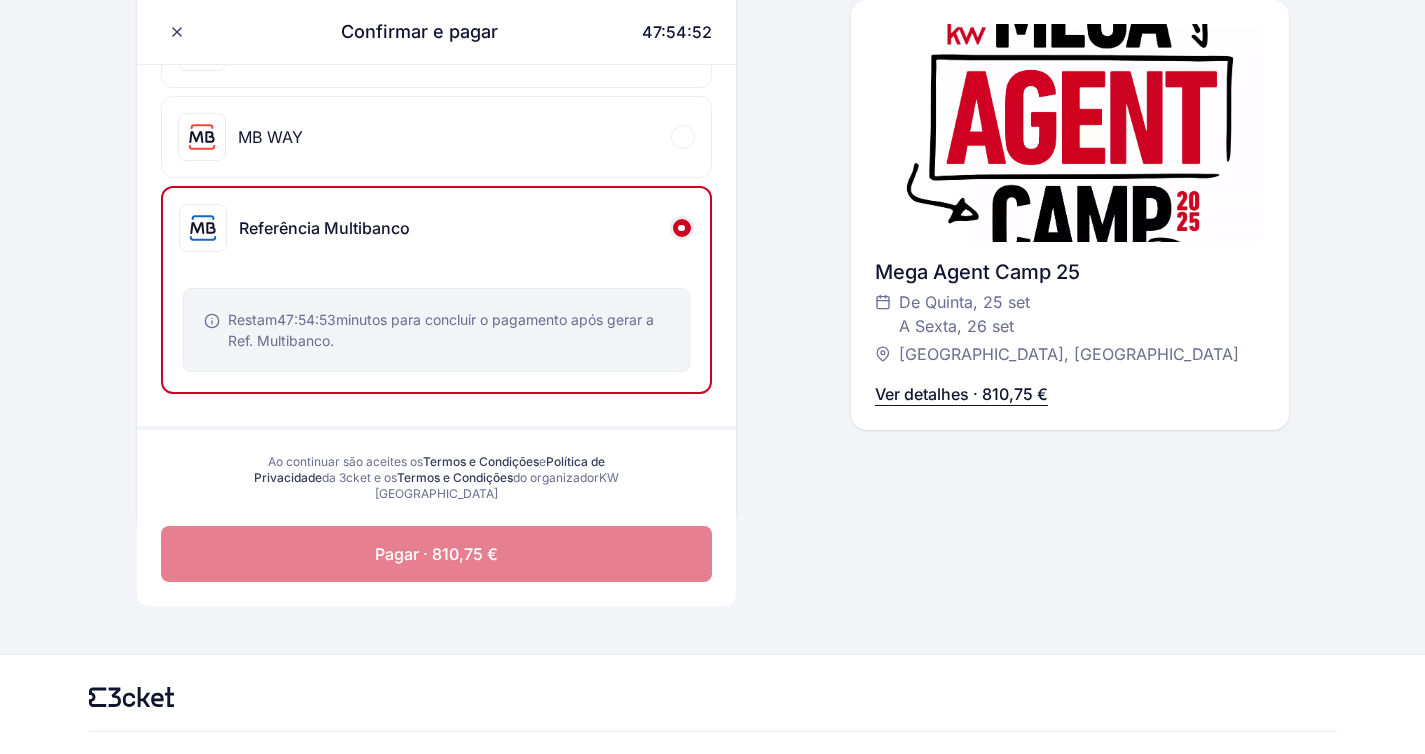 click on "Pagar · 810,75 €" 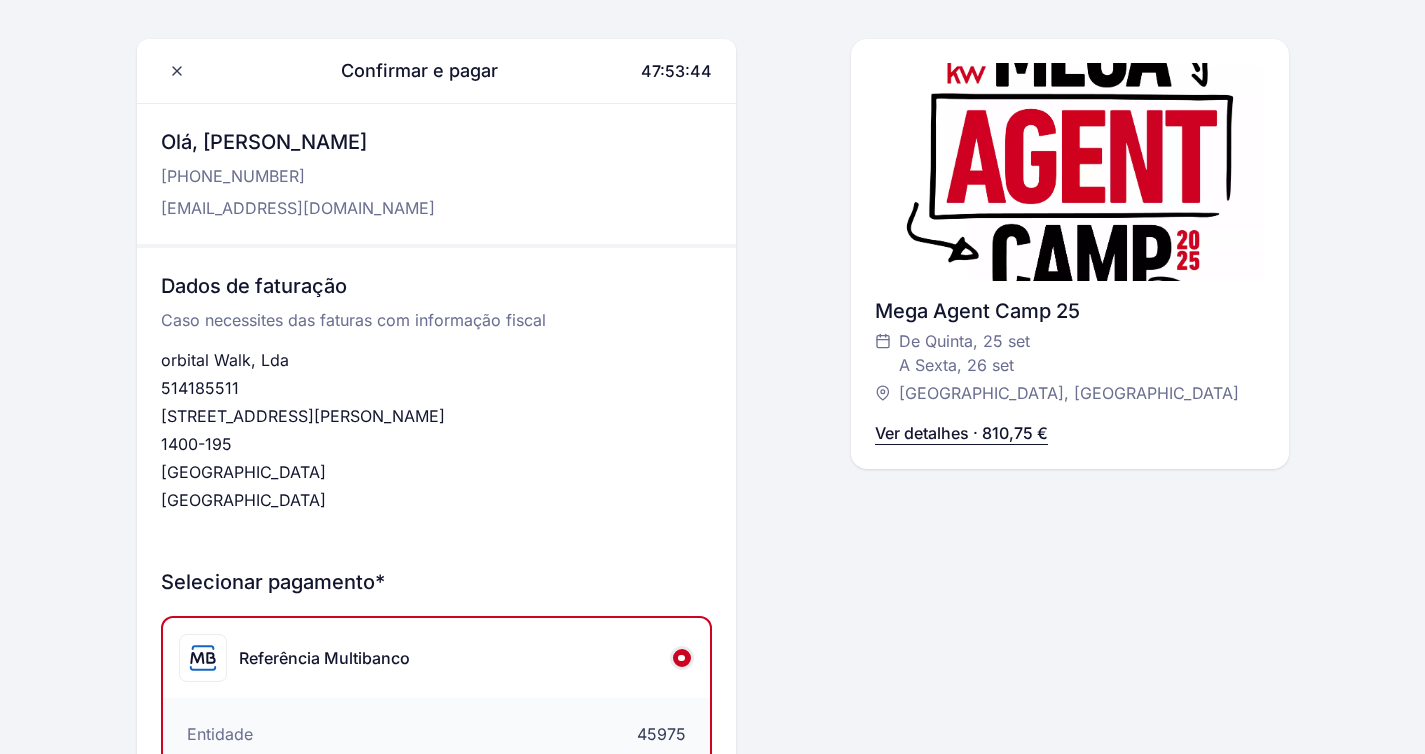 scroll, scrollTop: 0, scrollLeft: 0, axis: both 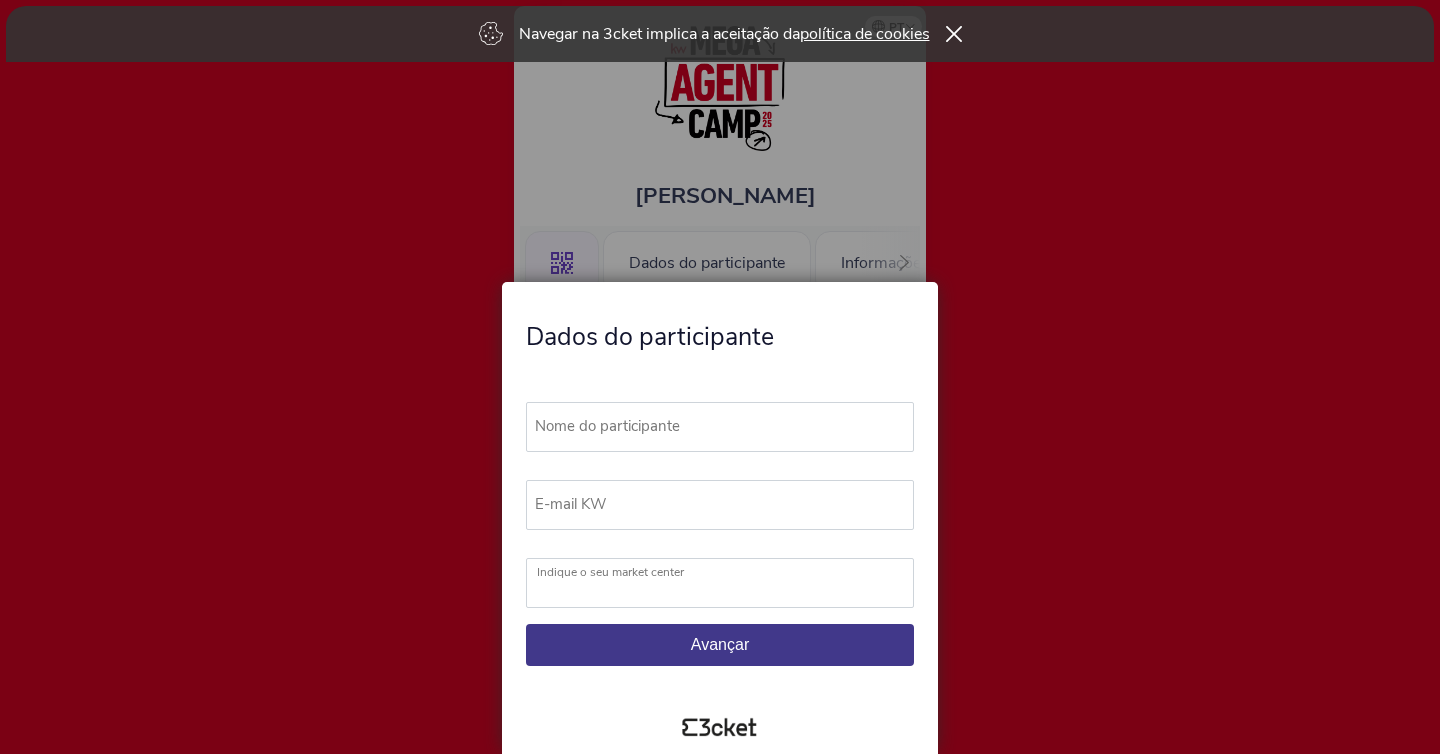 click on "Nome do participante" at bounding box center [729, 426] 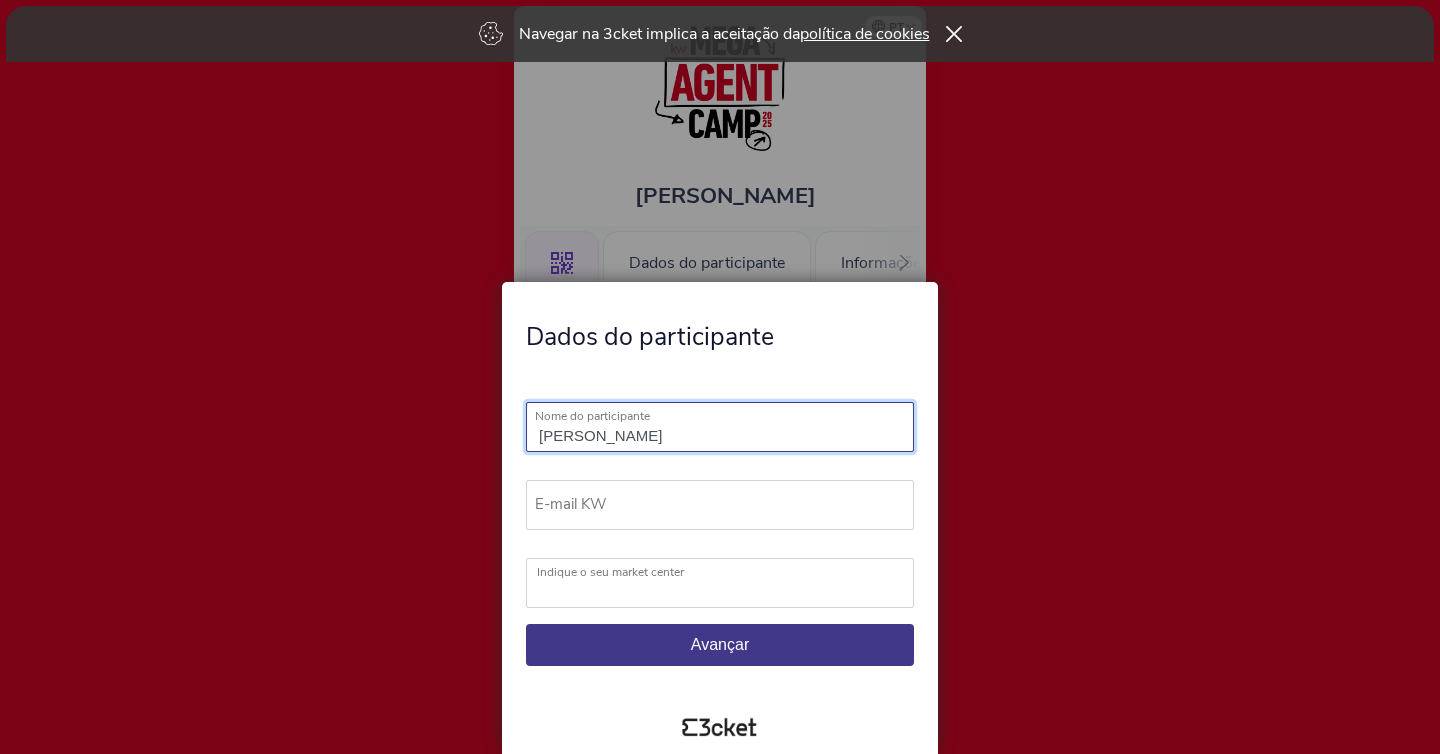 type on "[PERSON_NAME]" 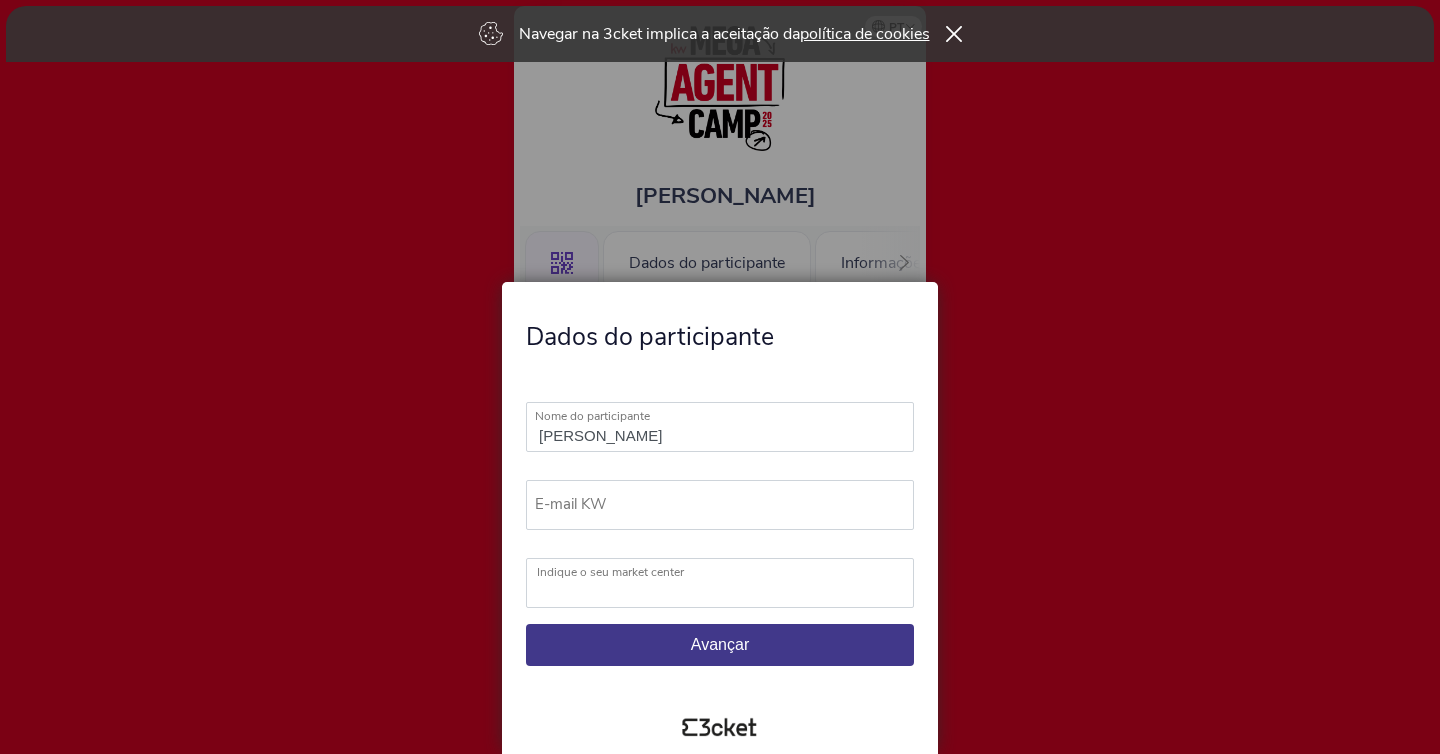 click on "E-mail KW" at bounding box center [729, 504] 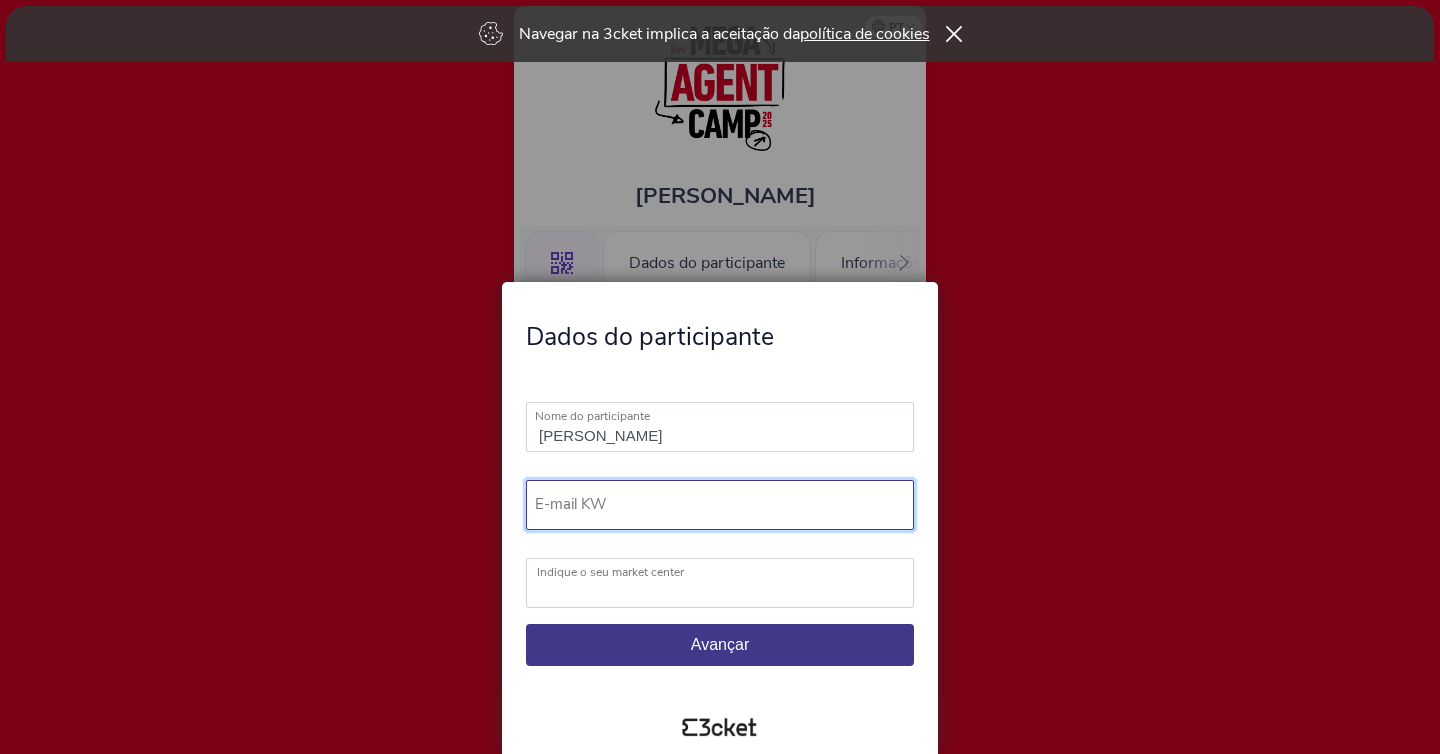 click on "E-mail KW" at bounding box center (720, 505) 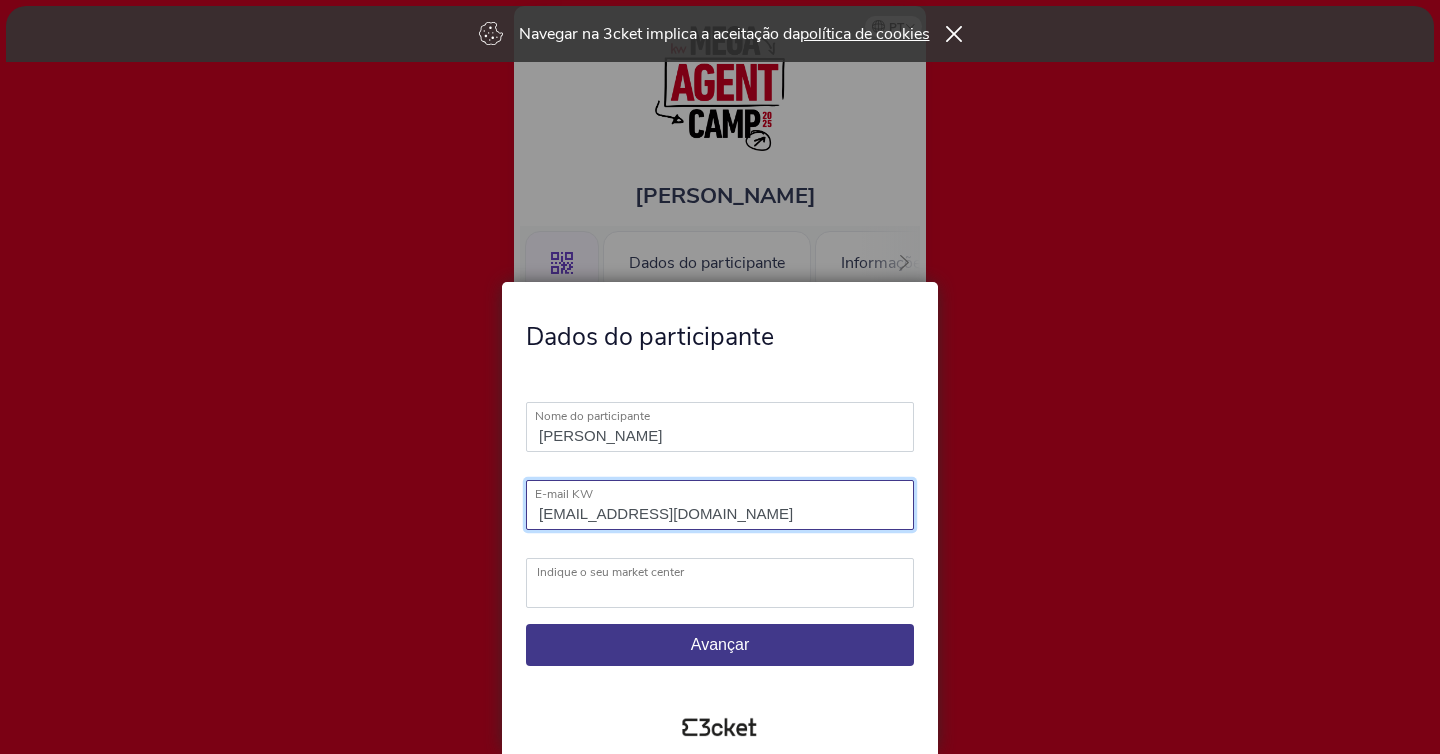 type on "mariagoncalves@kwportugal.pt" 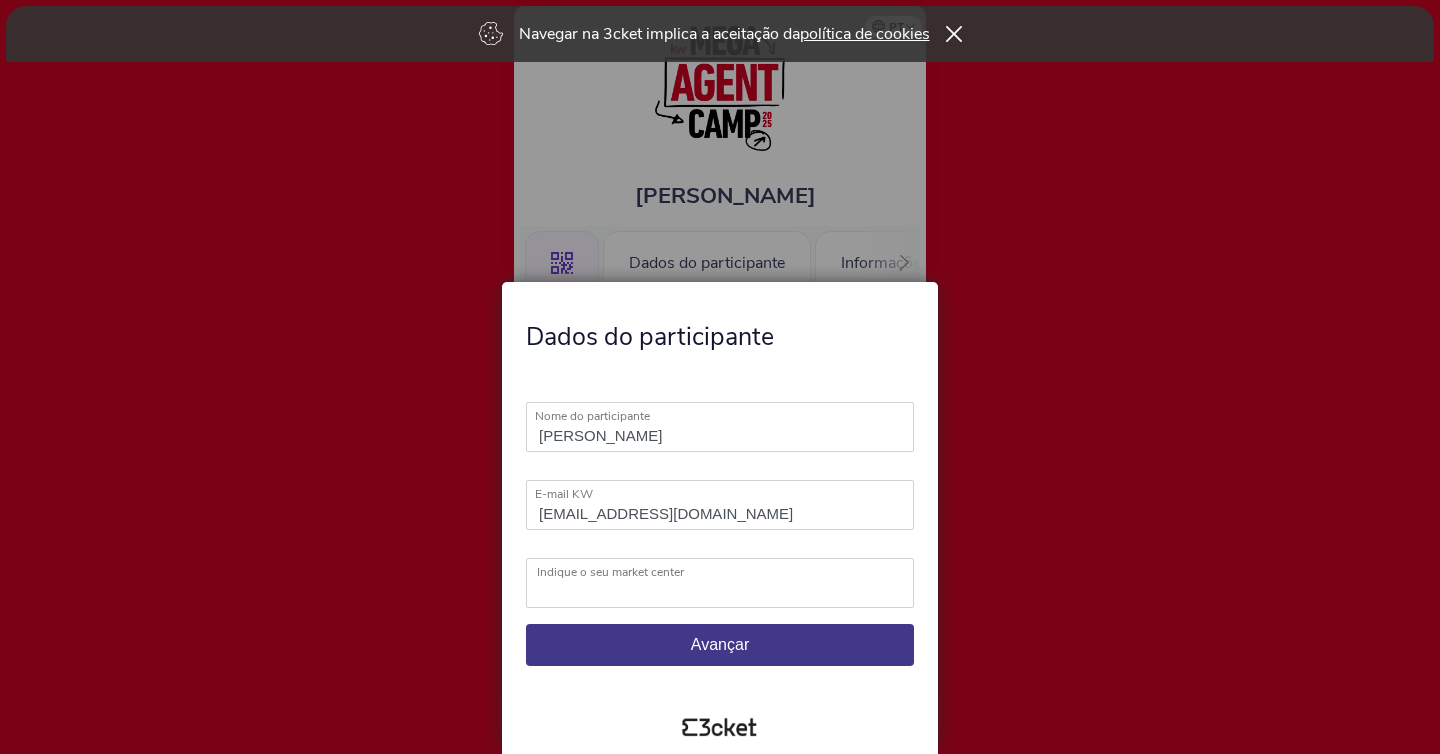 click on "Indique o seu market center" at bounding box center [731, 572] 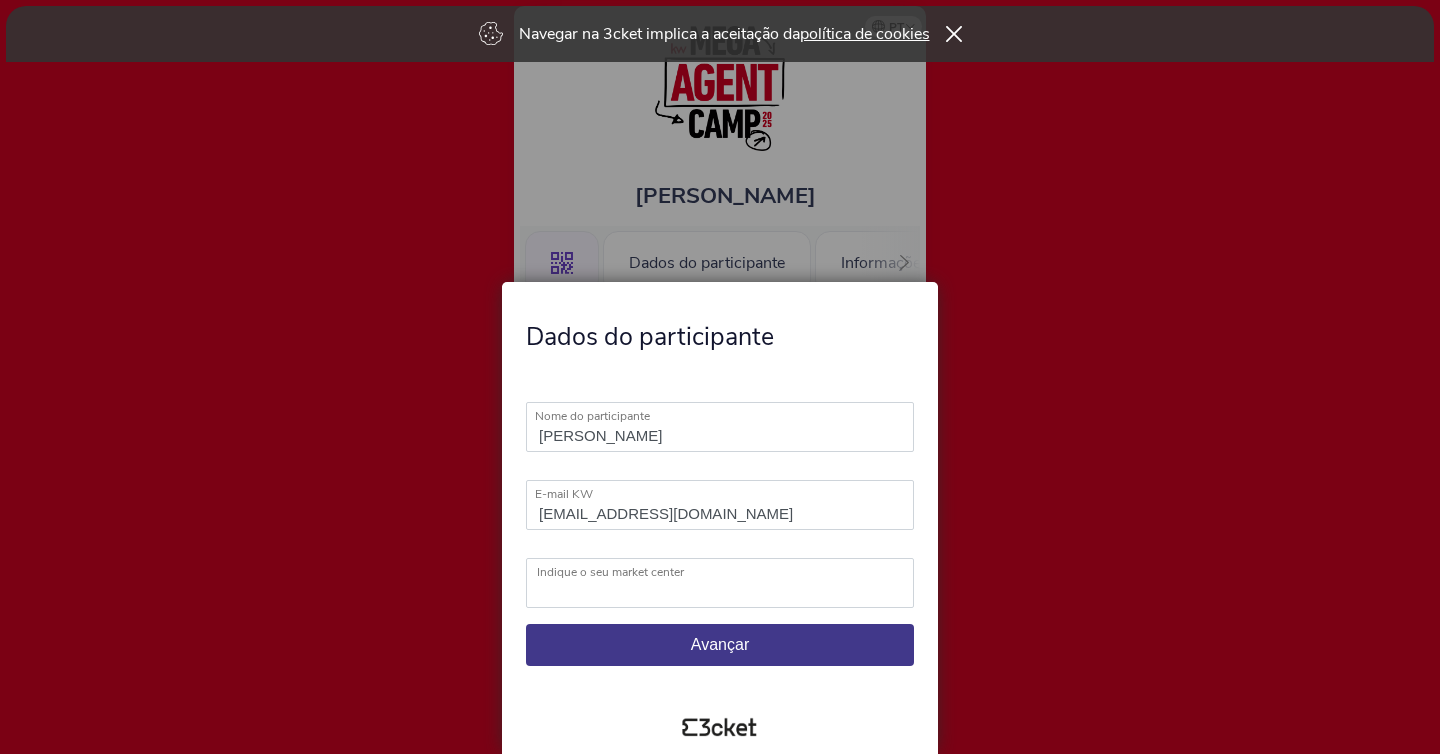 click on "Indique o seu market center" at bounding box center [731, 572] 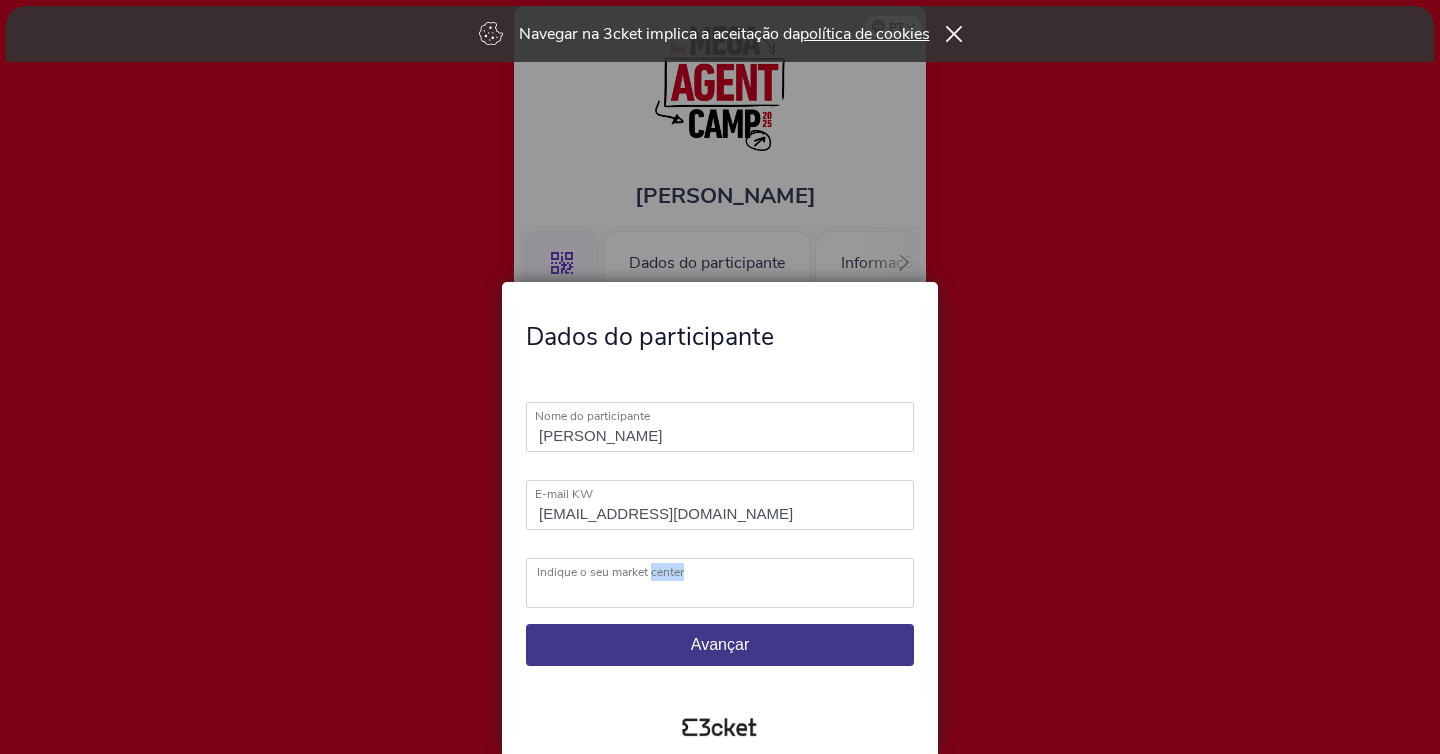 click on "KW Ábaco
KW Alfa
KW Alfa Madeira
KW Alfa Lisboa
KW Alfa Porto
KW Alma
KW Area
KW Area Aveiro
KW Area Feira
KW Coastline
KW Exclusive
KW Feel Azores
KW Flash Algarve Barlavento
KW Flash Algarve Sotavento
KW Focus Almada
KW Happy
KW Lead Restelo
KW Lead Santos
KW One
KW Pro Mafra
KW Pro Sintra
KW Select
KW Select Cascais
KW Sol Oeiras
KW Sol Sintra
KW Somos
KW Union Coimbra
KW Valley Oeiras
KW District" at bounding box center [720, 583] 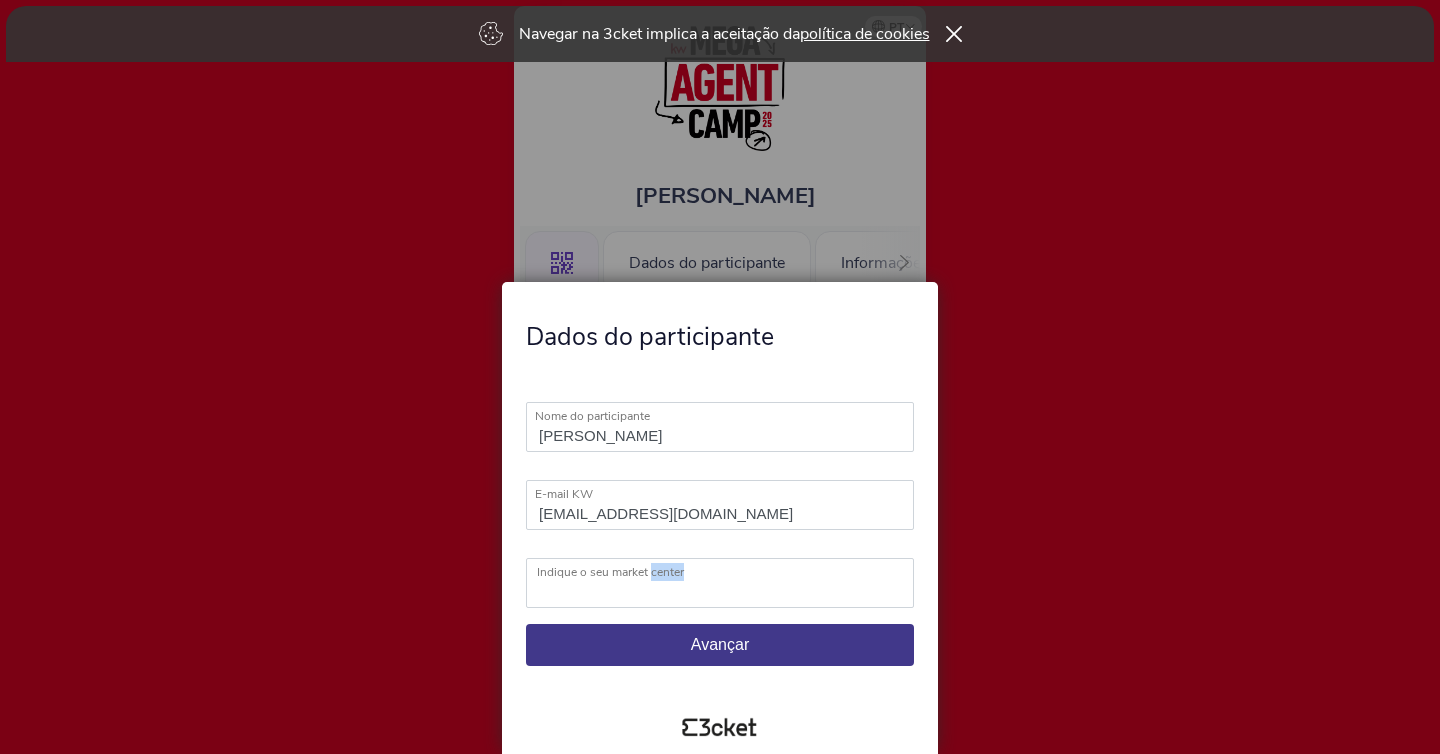 select on "KW Ábaco" 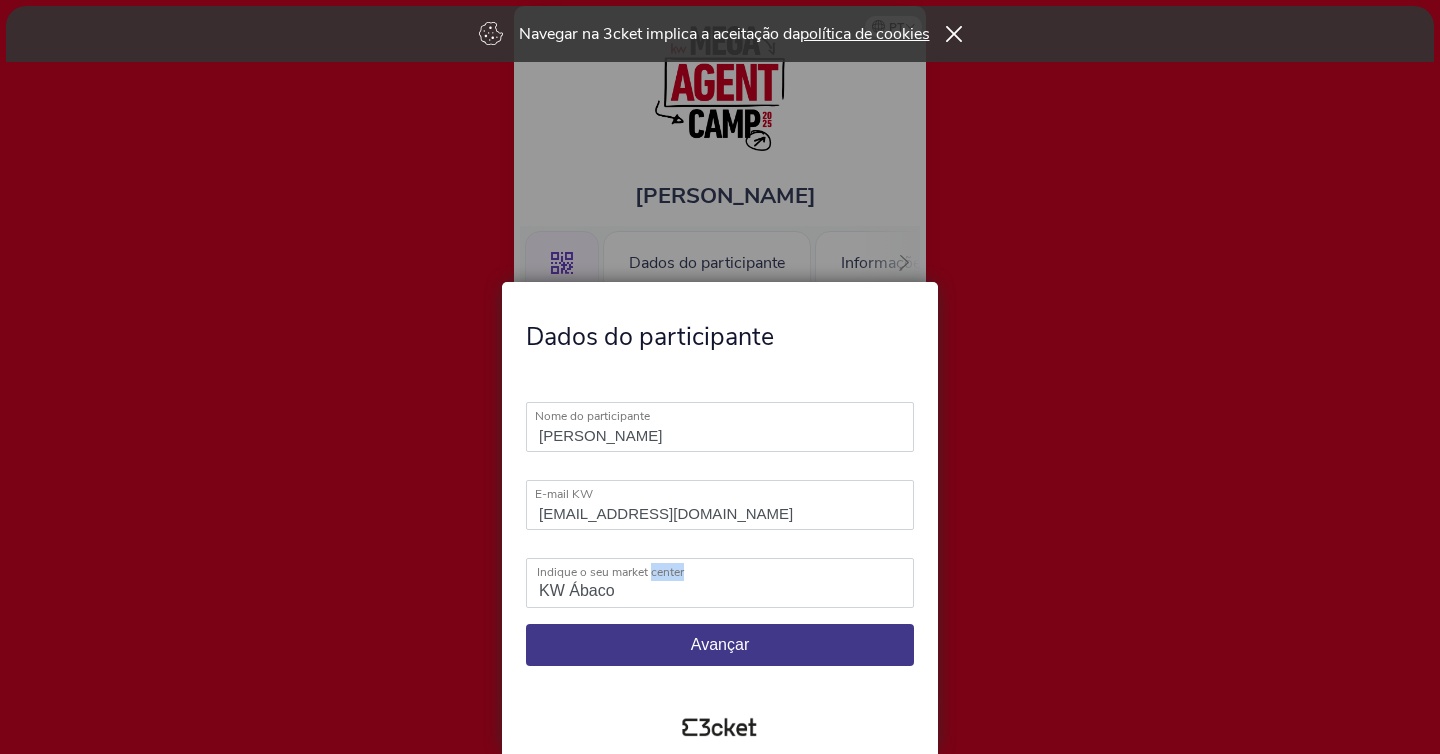 click on "Avançar" at bounding box center (720, 644) 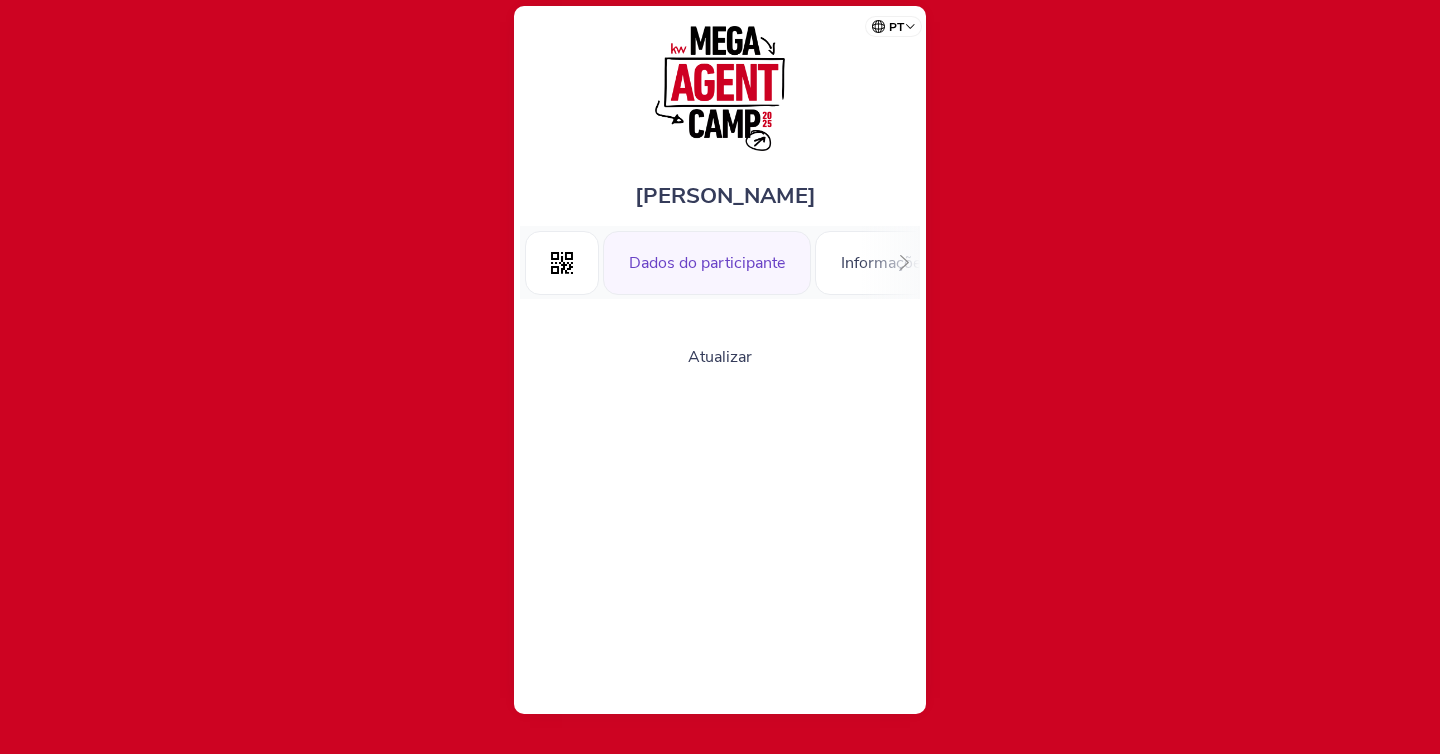 scroll, scrollTop: 0, scrollLeft: 0, axis: both 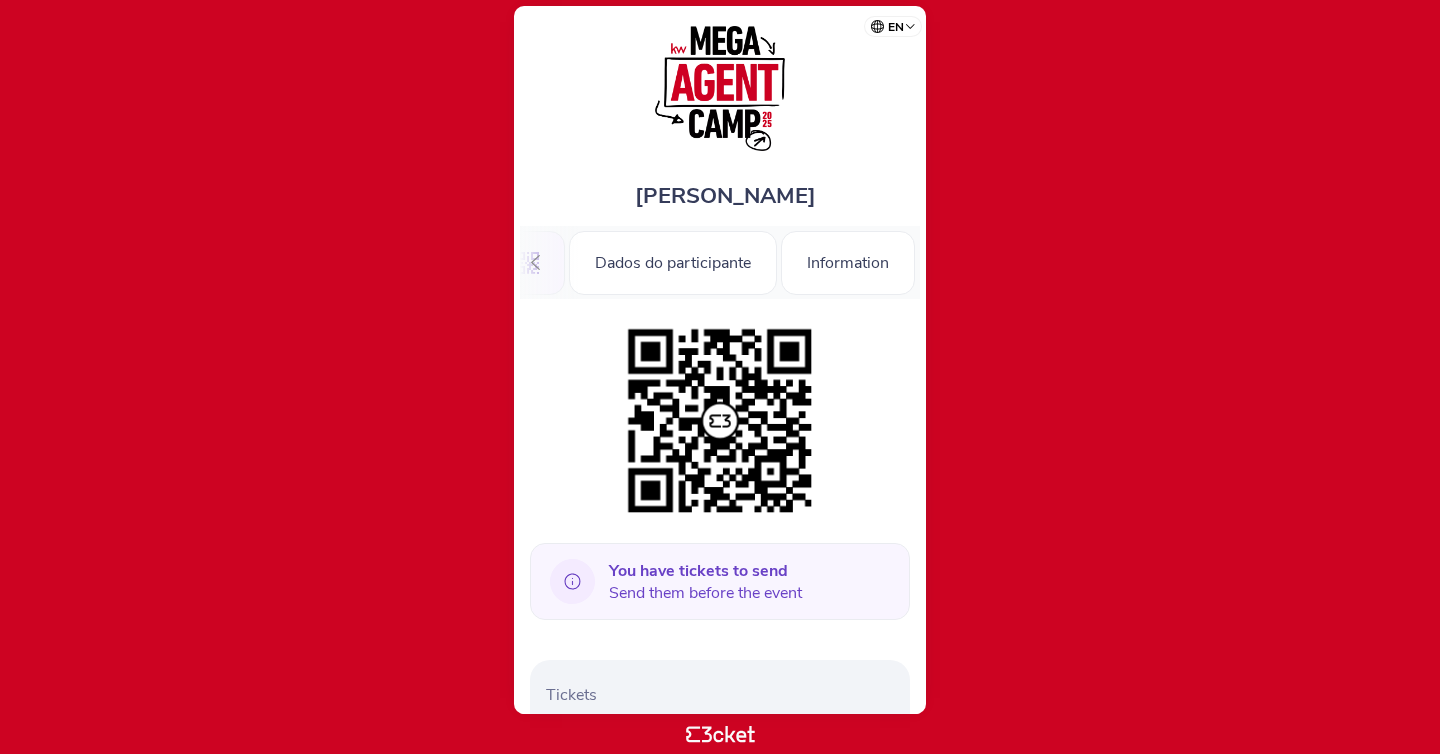 click on "en
Português (Portugal)
English
Español
Catalan
Français
Maria João Gonçalves
.st0{fill-rule:evenodd;clip-rule:evenodd;}
Dados do participante
Information" at bounding box center (720, 377) 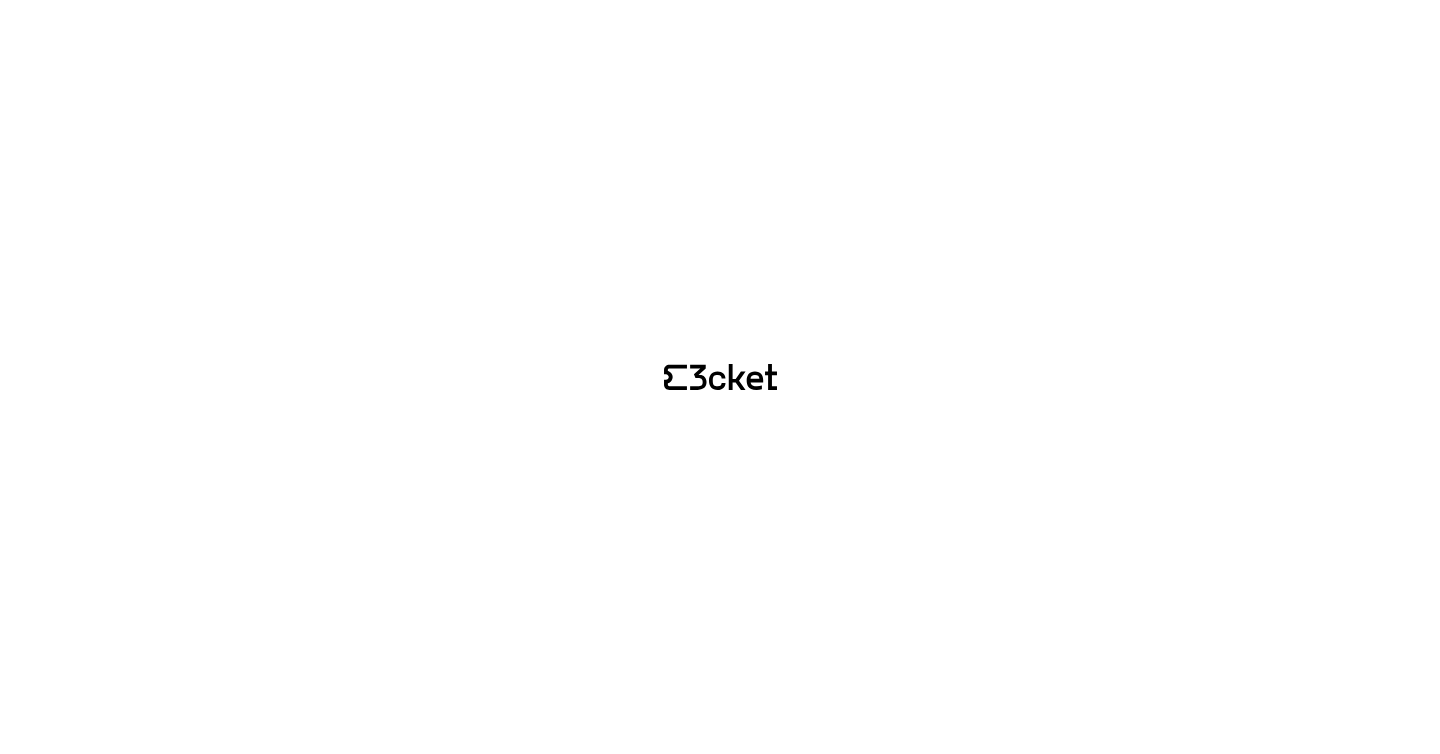 scroll, scrollTop: 0, scrollLeft: 0, axis: both 